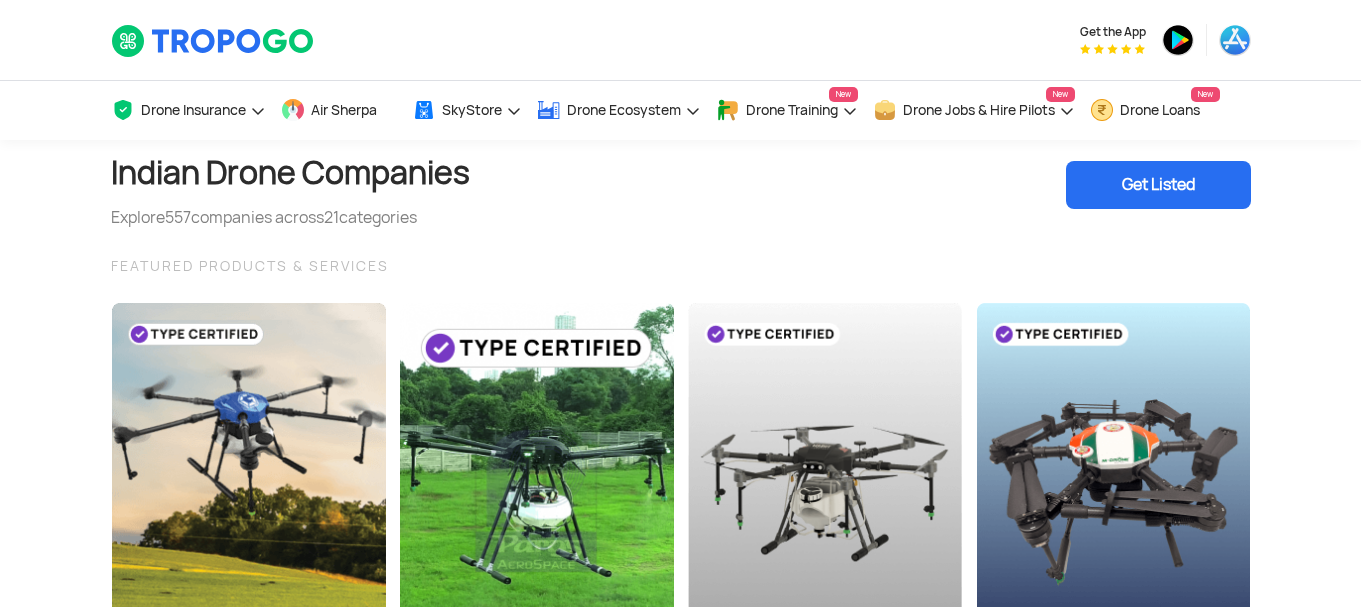 scroll, scrollTop: 0, scrollLeft: 0, axis: both 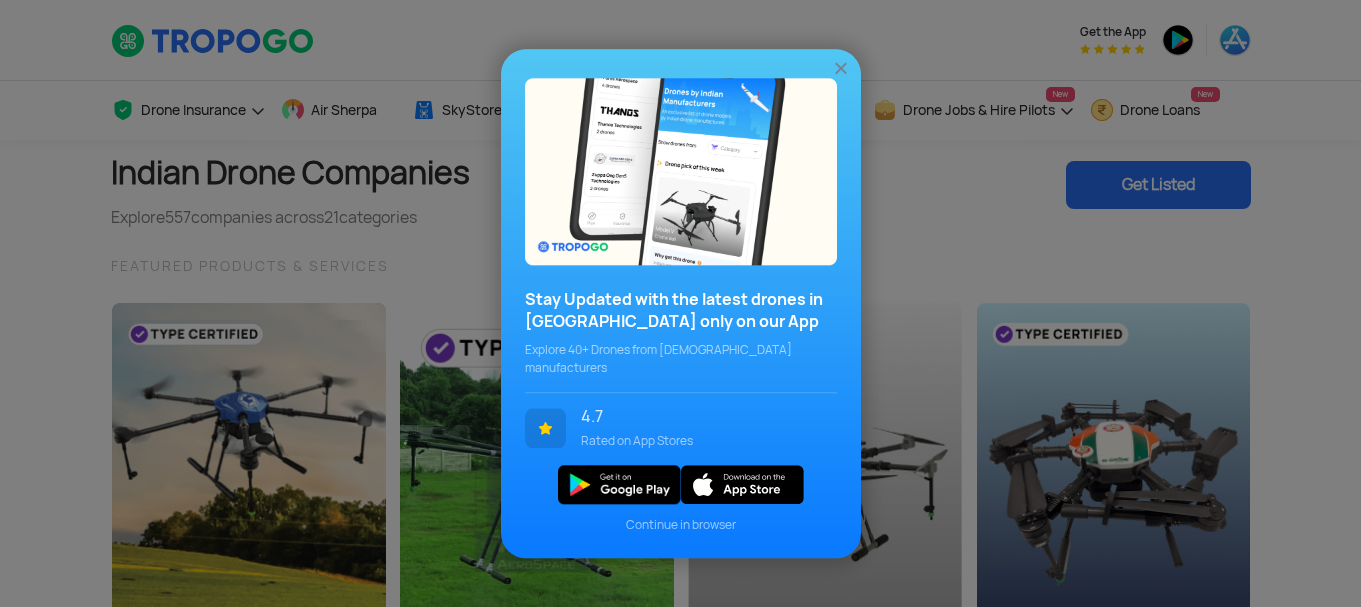 click on "Stay Updated with the latest drones in [GEOGRAPHIC_DATA] only on our App Explore 40+ Drones from Indian manufacturers 4.7   Rated on App Stores Continue in browser" at bounding box center [680, 303] 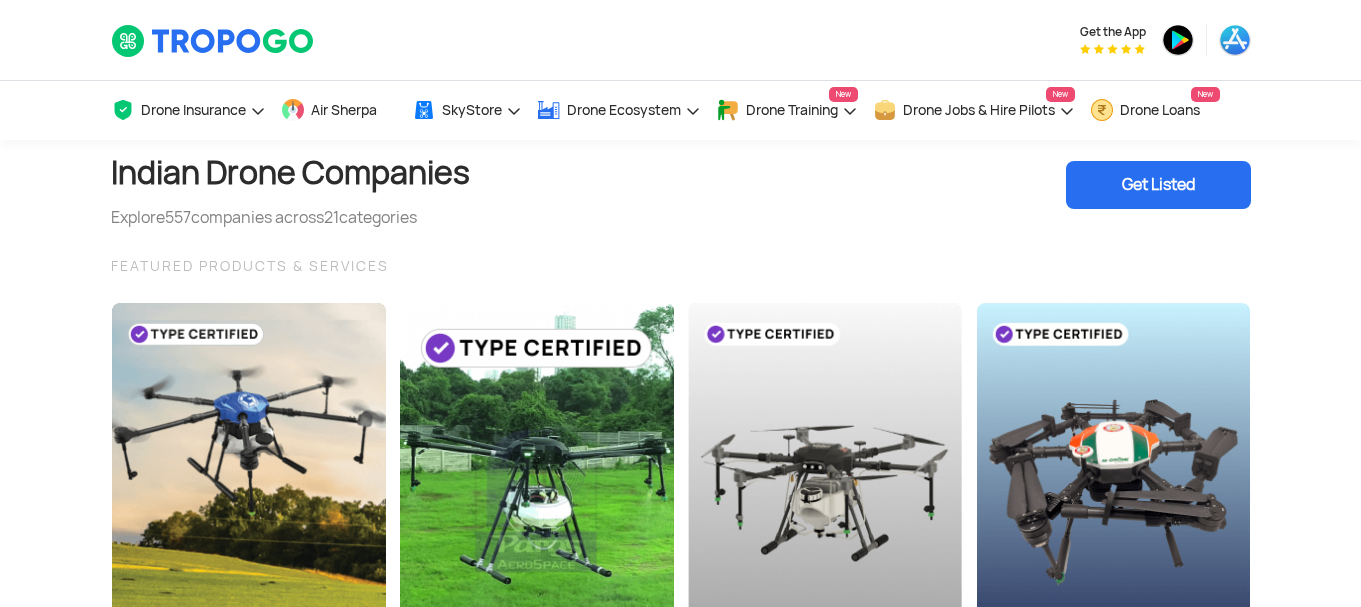 scroll, scrollTop: 531, scrollLeft: 0, axis: vertical 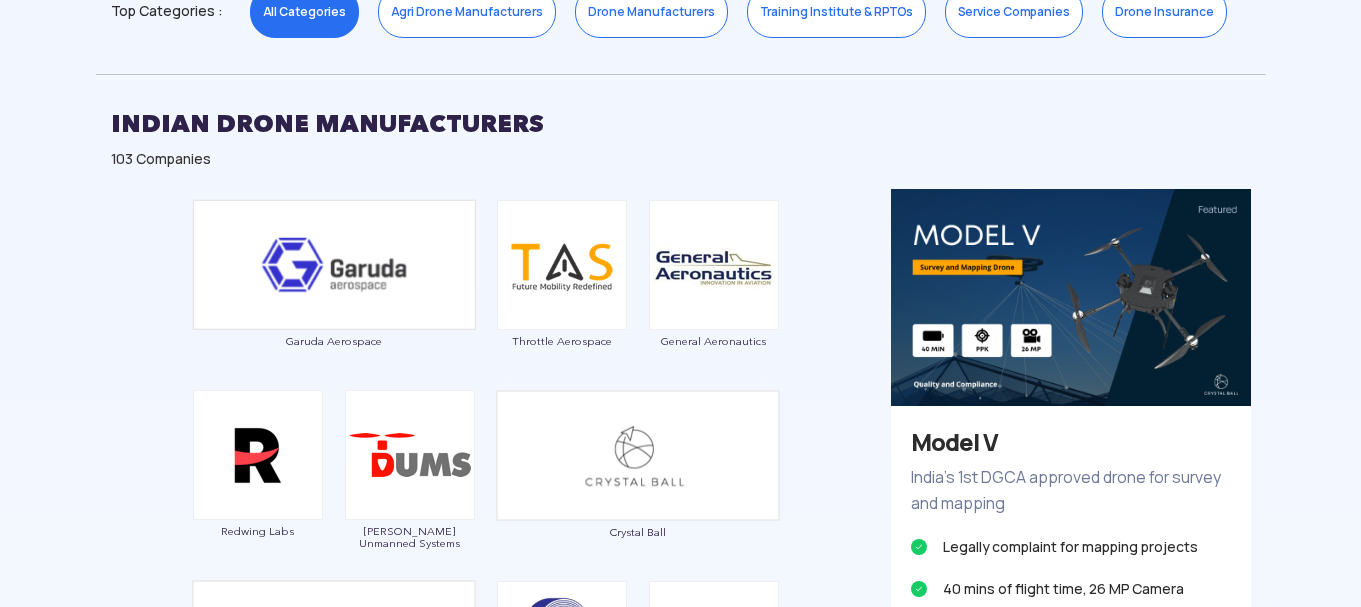 click on "Showing  557  Drone Companies from All categories Select a Category Close All Categories ( 557 ) Indian Drone Manufacturers (103) Drone Training Institute And Rptos (31) Agricultural Drone Manufacturers (27) Drone Service Companies (227) Utm And Remote Id (12) Drone Safety Systems (1) Military Drones (16) Npnt, Gcs And Data Management Softwares (10) Drone Insurance (3) Sensor Payloads And Camera (2) Counter Drone Technology (12) Vc & Corporate Investments (8) Drone Spare & Batteries (19) Regulatory Bodies And Industry Associations (23) Drone Law Firms (3) Air Taxi (2) Events (3) Drone Components & Systems Manufacturer (32) Certification Body (3) Ecosystem & Network (1) Academia (19) Top Categories :   All Categories   Agri Drone Manufacturers   Drone Manufacturers   Training Institute & RPTOs   Service Companies   Drone Insurance INDIAN DRONE MANUFACTURERS 103 Companies Garuda Aerospace Throttle Aerospace General Aeronautics Redwing Labs [PERSON_NAME] Unmanned Systems Crystal Ball Thanos Technologies Tech Eagle" at bounding box center [680, 6069] 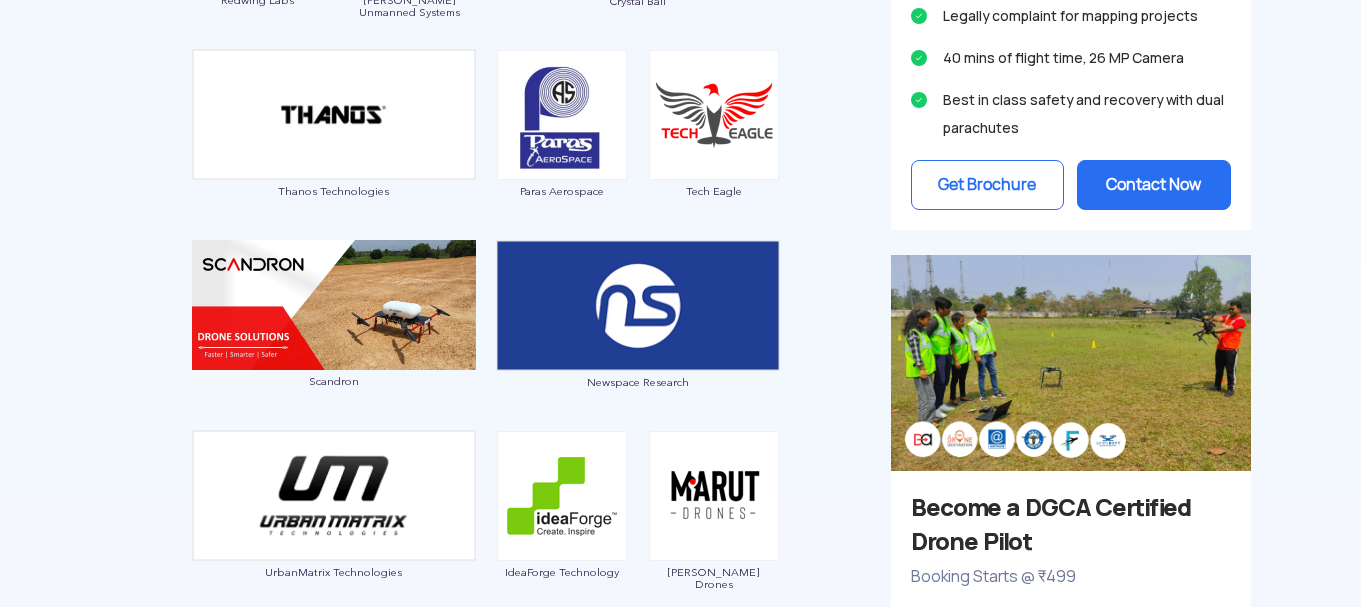 scroll, scrollTop: 2125, scrollLeft: 0, axis: vertical 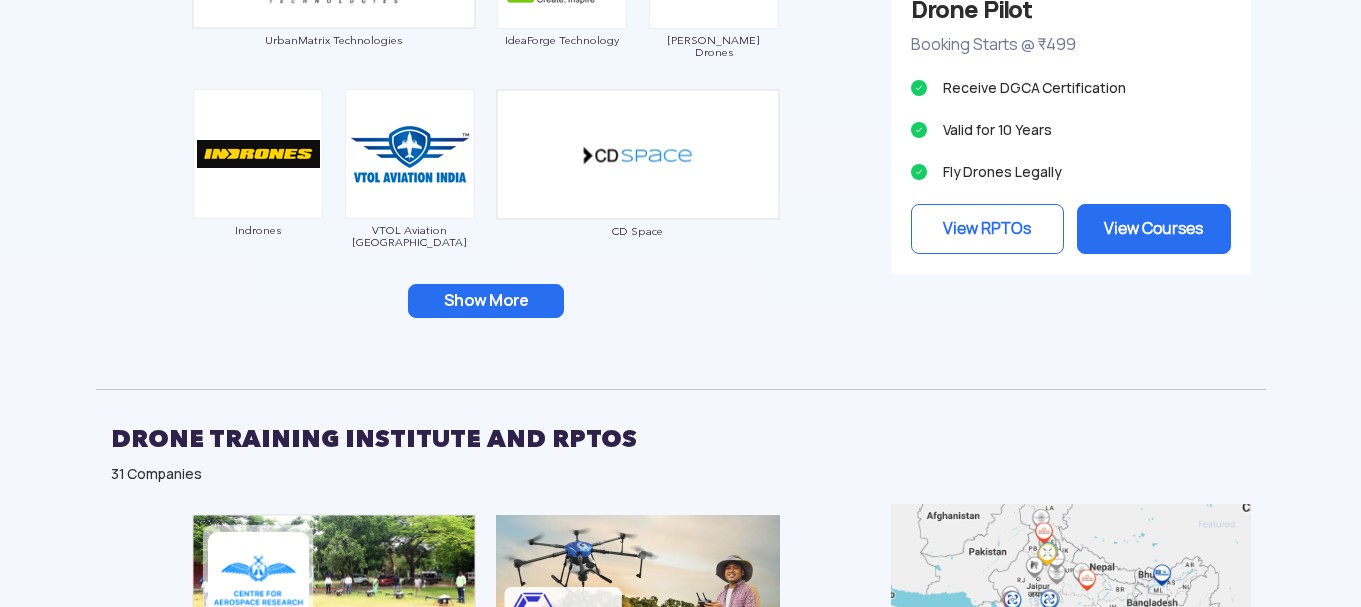 click on "Showing  557  Drone Companies from All categories Select a Category Close All Categories ( 557 ) Indian Drone Manufacturers (103) Drone Training Institute And Rptos (31) Agricultural Drone Manufacturers (27) Drone Service Companies (227) Utm And Remote Id (12) Drone Safety Systems (1) Military Drones (16) Npnt, Gcs And Data Management Softwares (10) Drone Insurance (3) Sensor Payloads And Camera (2) Counter Drone Technology (12) Vc & Corporate Investments (8) Drone Spare & Batteries (19) Regulatory Bodies And Industry Associations (23) Drone Law Firms (3) Air Taxi (2) Events (3) Drone Components & Systems Manufacturer (32) Certification Body (3) Ecosystem & Network (1) Academia (19) Top Categories :   All Categories   Agri Drone Manufacturers   Drone Manufacturers   Training Institute & RPTOs   Service Companies   Drone Insurance INDIAN DRONE MANUFACTURERS 103 Companies Garuda Aerospace Throttle Aerospace General Aeronautics Redwing Labs [PERSON_NAME] Unmanned Systems Crystal Ball Thanos Technologies Tech Eagle" at bounding box center (680, 5006) 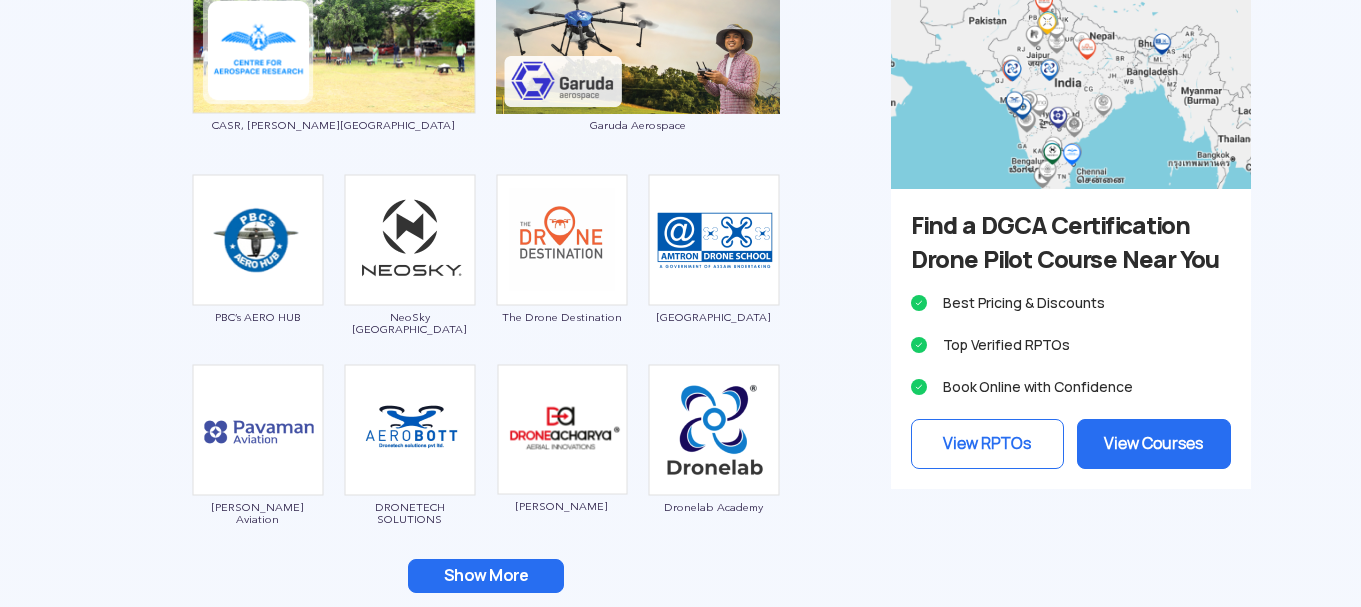 scroll, scrollTop: 3187, scrollLeft: 0, axis: vertical 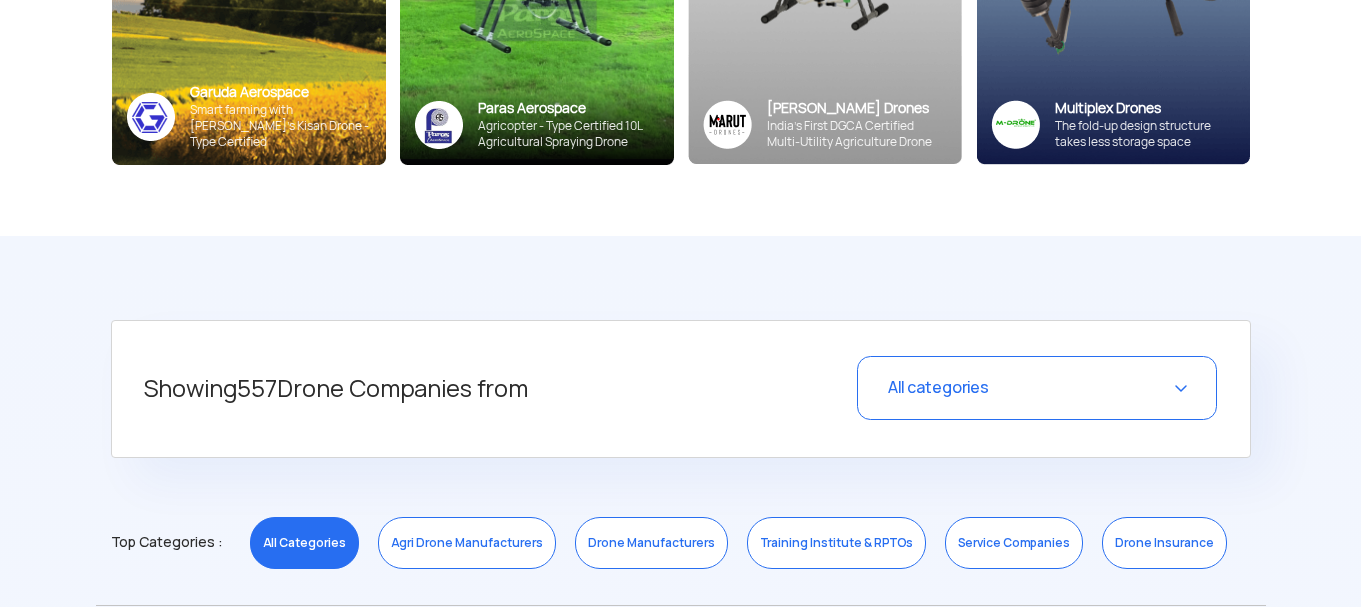 click on "Training Institute & RPTOs" at bounding box center [836, 543] 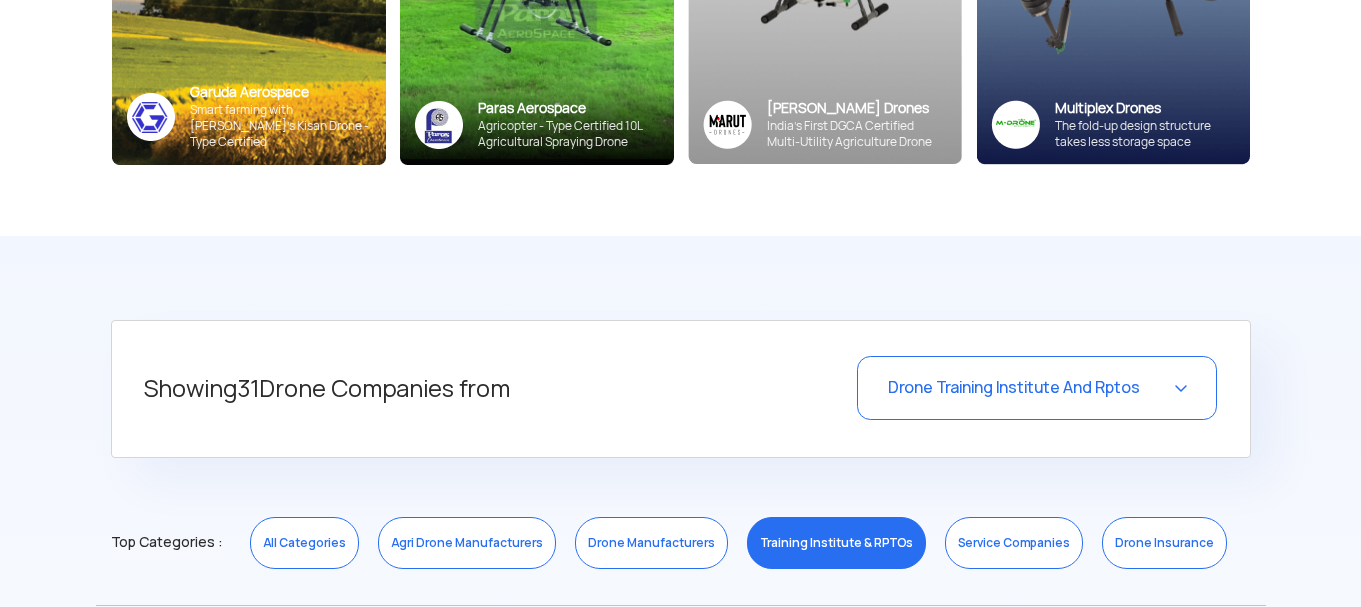 click on "Training Institute & RPTOs" at bounding box center [836, 543] 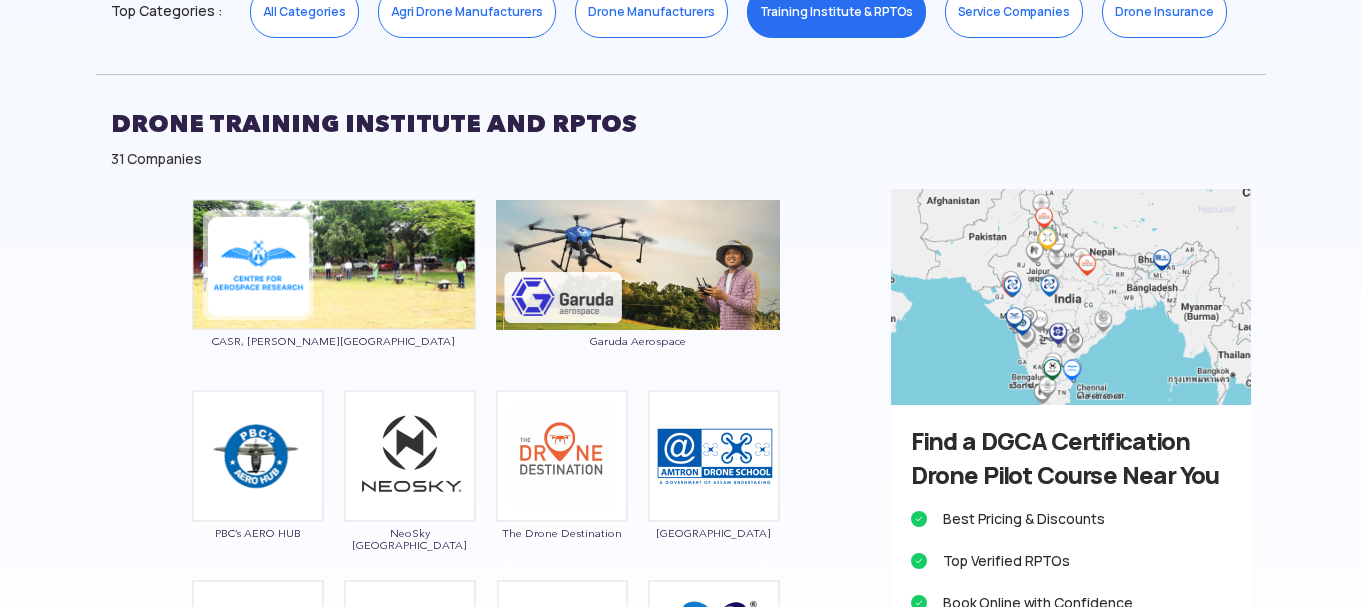 scroll, scrollTop: 1593, scrollLeft: 0, axis: vertical 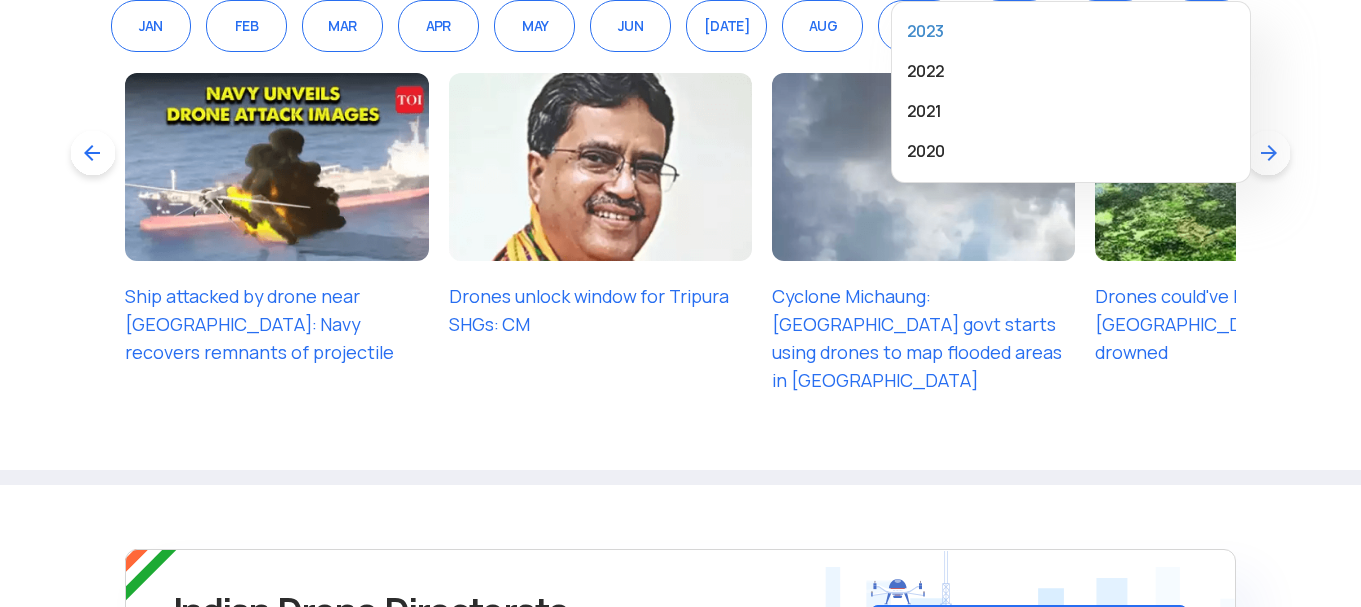 click on "2023" at bounding box center (1071, 32) 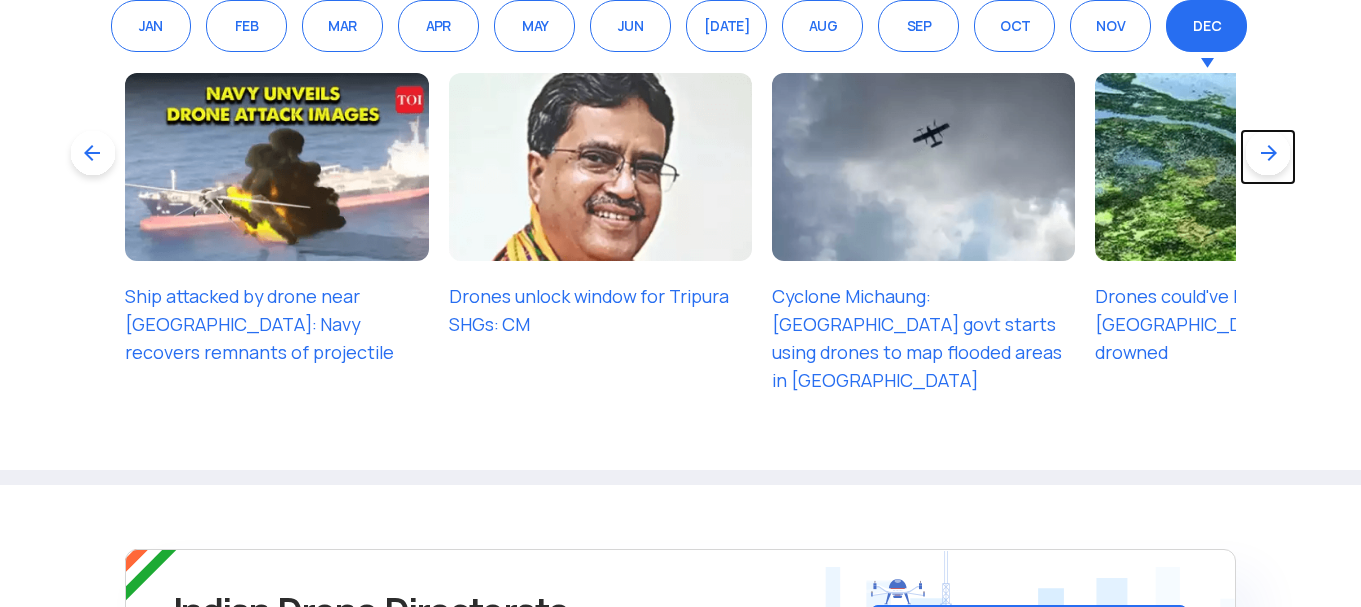 click at bounding box center (1268, 157) 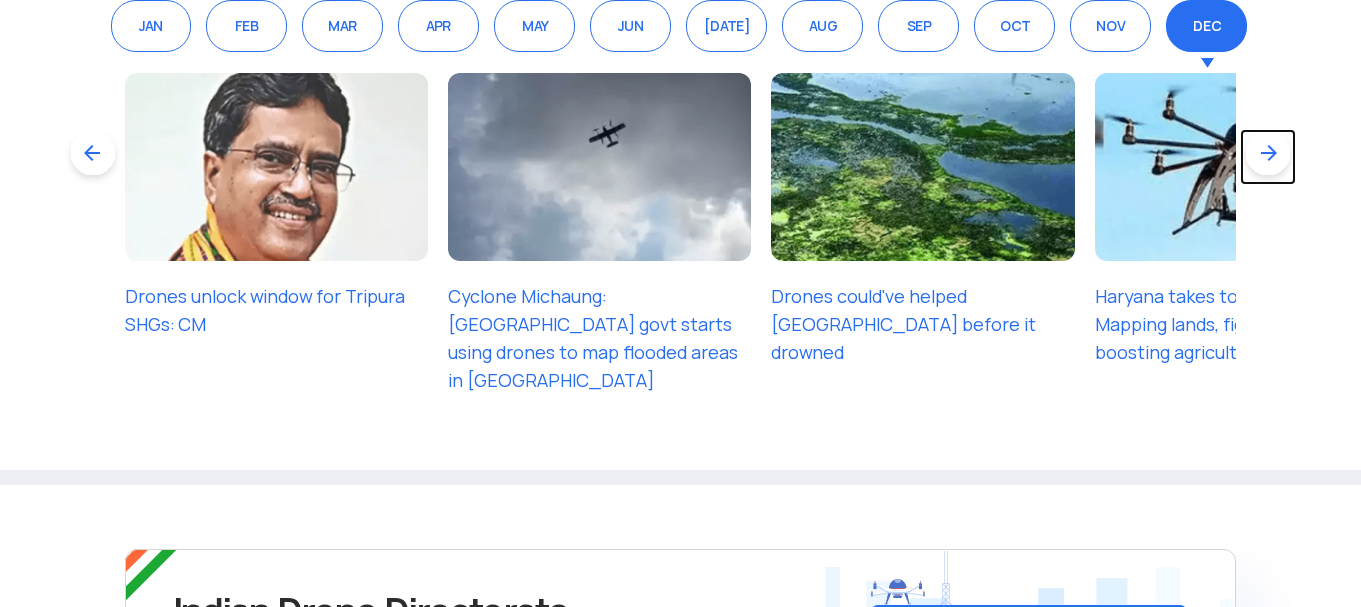 click at bounding box center (1268, 157) 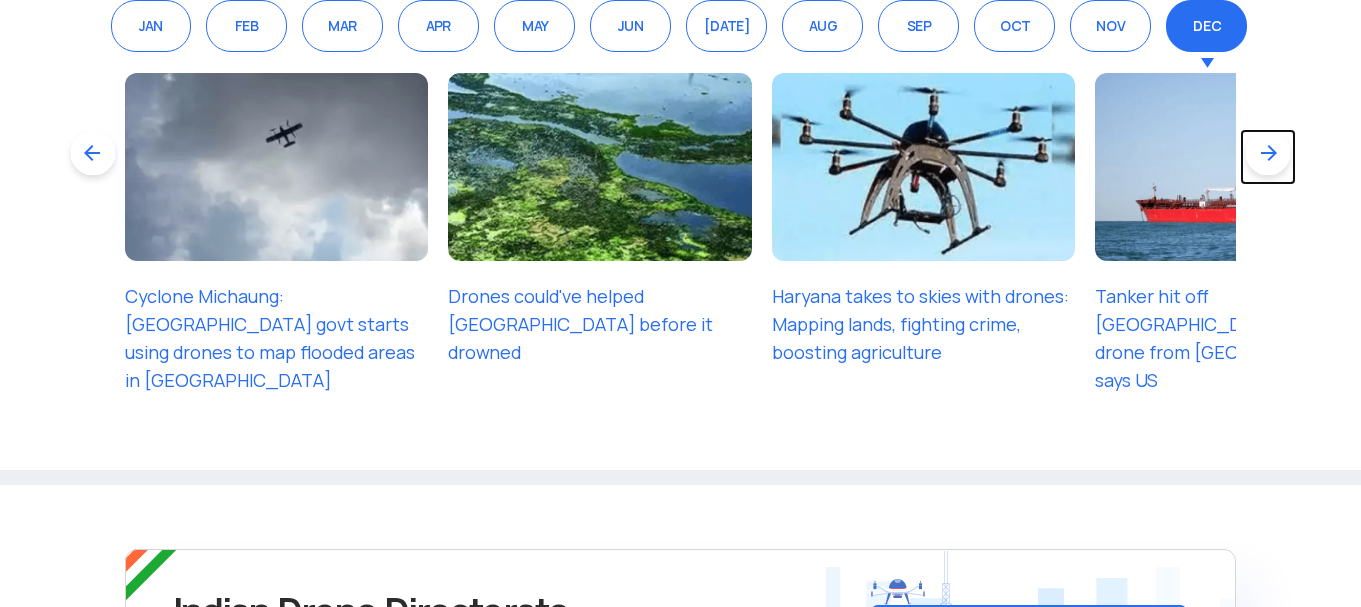 click at bounding box center [1268, 157] 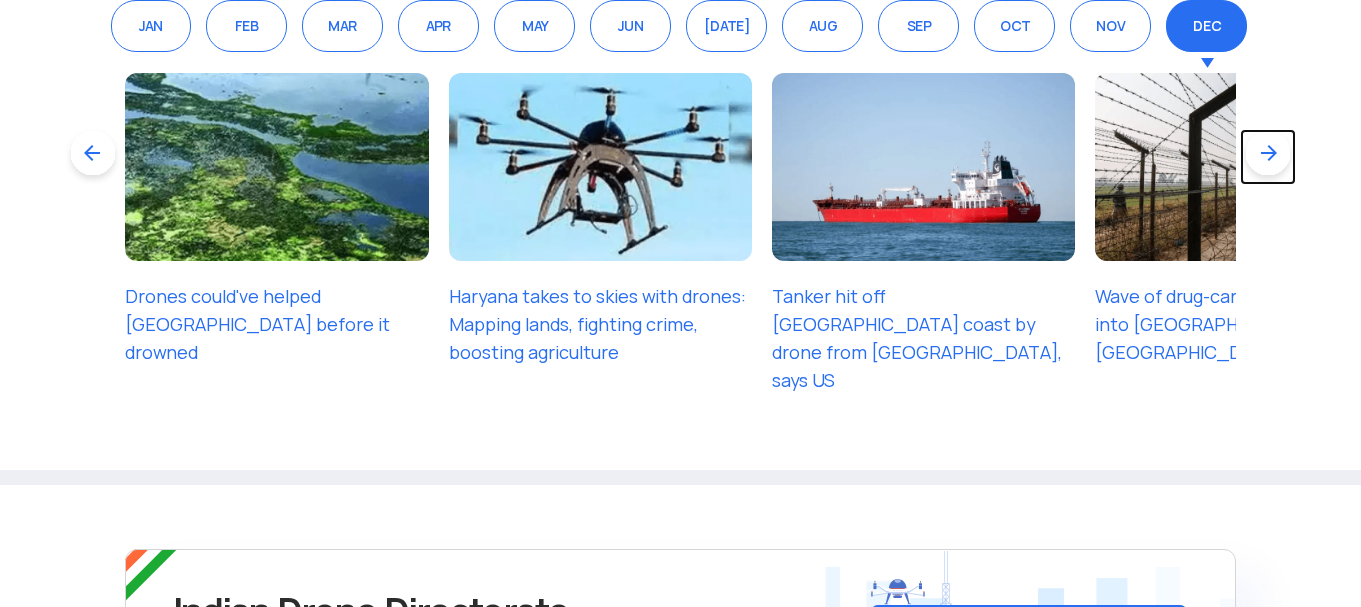 click at bounding box center [1268, 157] 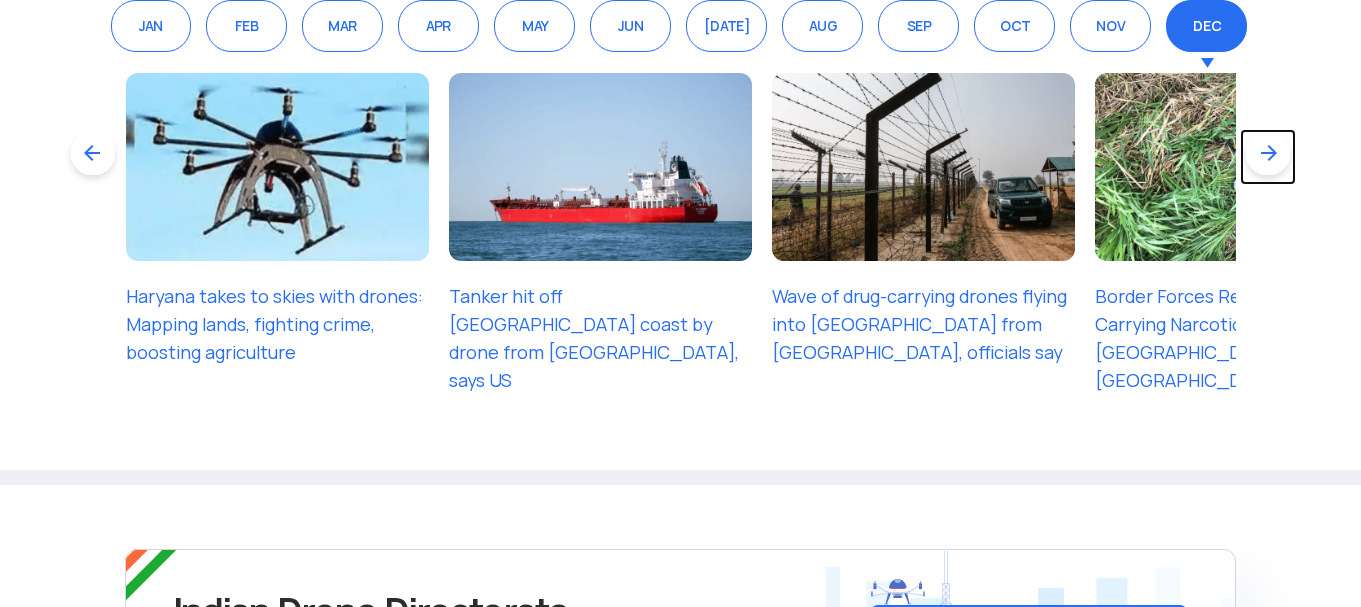 click at bounding box center [1268, 157] 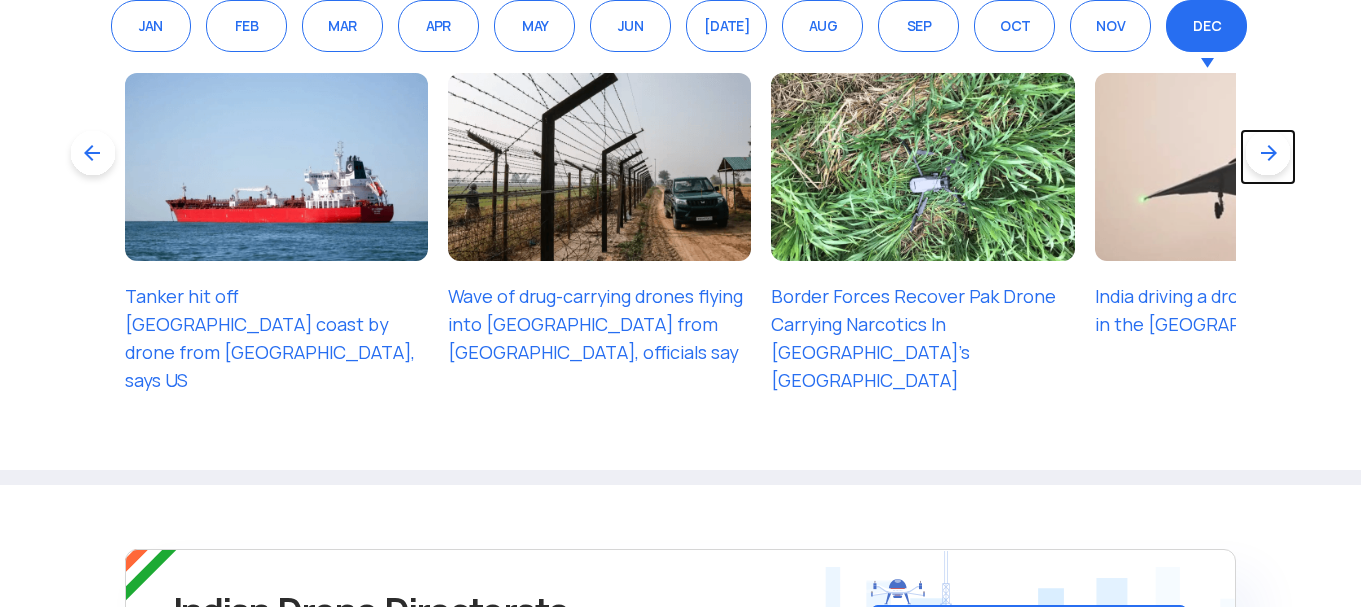 scroll, scrollTop: 1593, scrollLeft: 0, axis: vertical 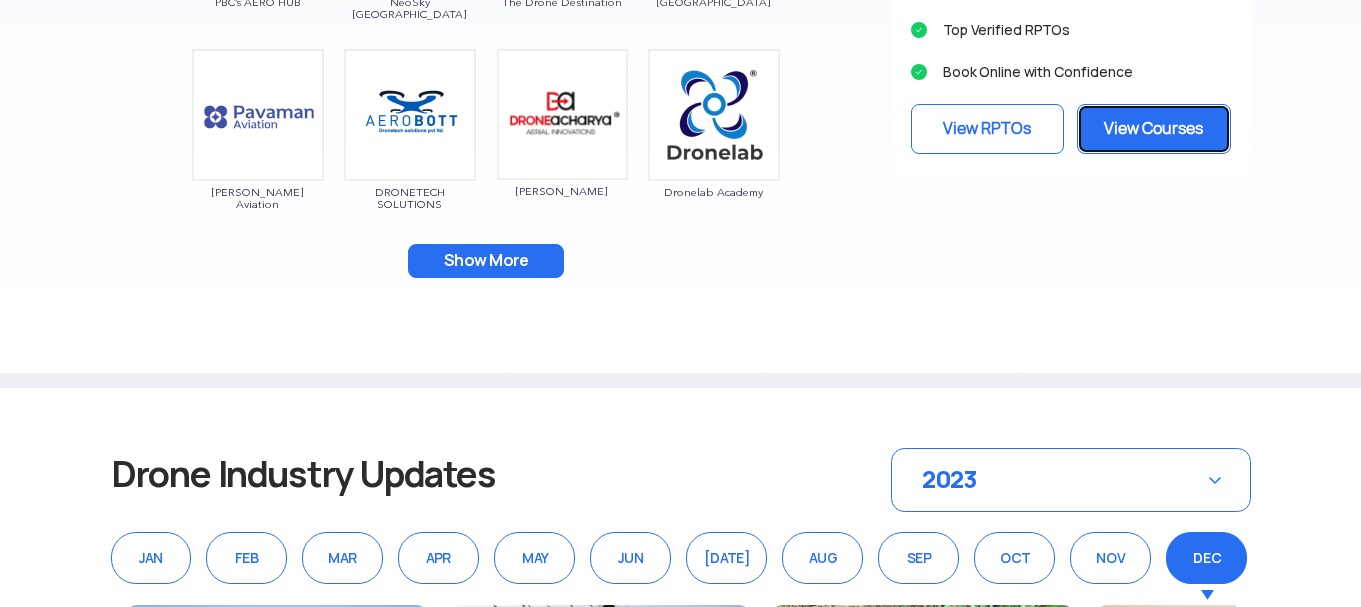 click on "View Courses" at bounding box center (1154, 129) 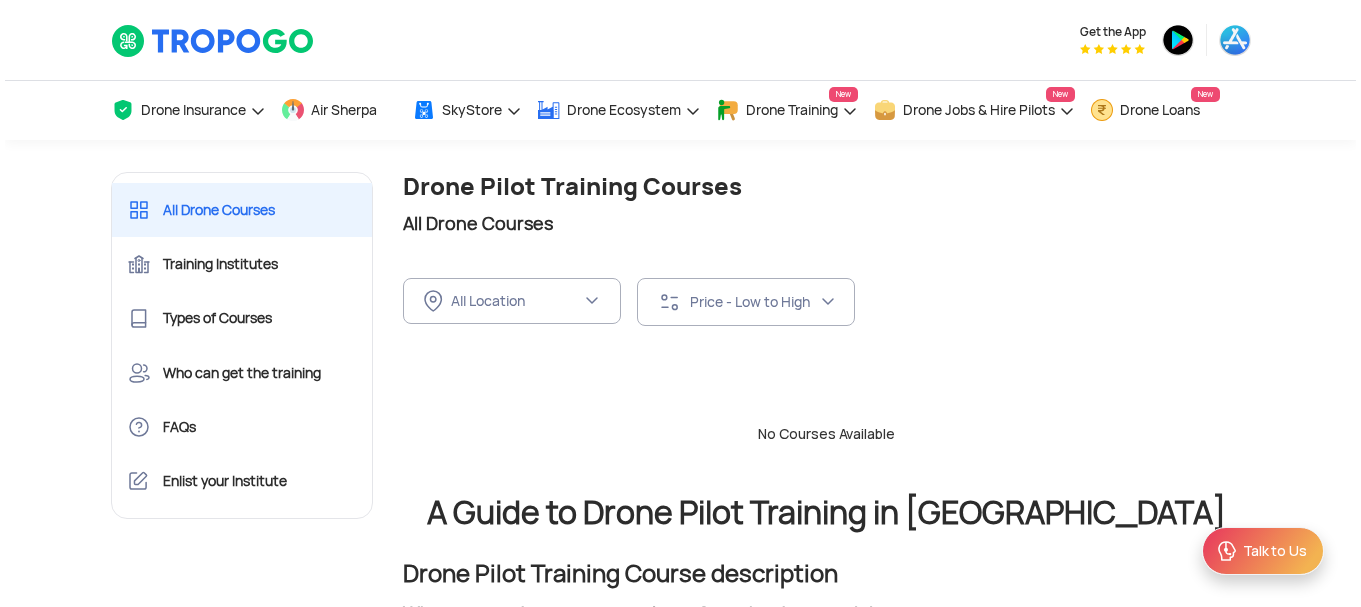 scroll, scrollTop: 0, scrollLeft: 0, axis: both 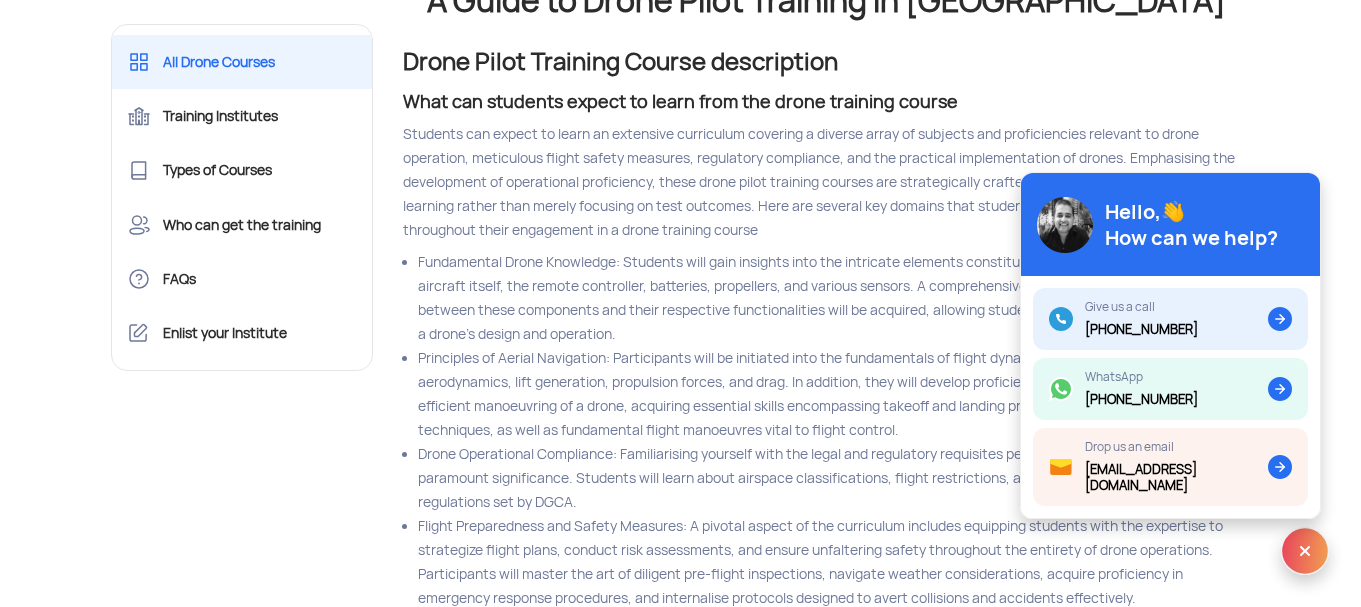 click on "All Drone Courses Training Institutes Types of Courses Who can get the training FAQs Enlist your Institute  Drone Training   Explore, Compare & Book Online Courses. Find the top rated institutes at your location.   All Drone Courses  Drone Pilot Training Courses All Drone Courses ← Move left → Move right ↑ Move up ↓ Move down + Zoom in - Zoom out Home Jump left by 75% End Jump right by 75% Page Up Jump up by 75% Page Down Jump down by 75% To navigate, press the arrow keys. Keyboard shortcuts Map Data Map data ©2025 Google, Mapa GISrael, TMap Mobility Map data ©2025 Google, Mapa GISrael, TMap Mobility 200 km  Click to toggle between metric and imperial units Terms Report a map error This page can't load Google Maps correctly. Do you own this website? OK  FILTER BY   SORT BY  All Location FILTER BY LOCATION All Location Andaman and Nicobar Islands
(Port Blair)
Andhra Pradesh Arunachal Pradesh Assam Bihar Chandigarh Chhattisgarh Dadra and Nagar Haveli and Daman and Diu Delhi Goa Gujarat Haryana Wind" 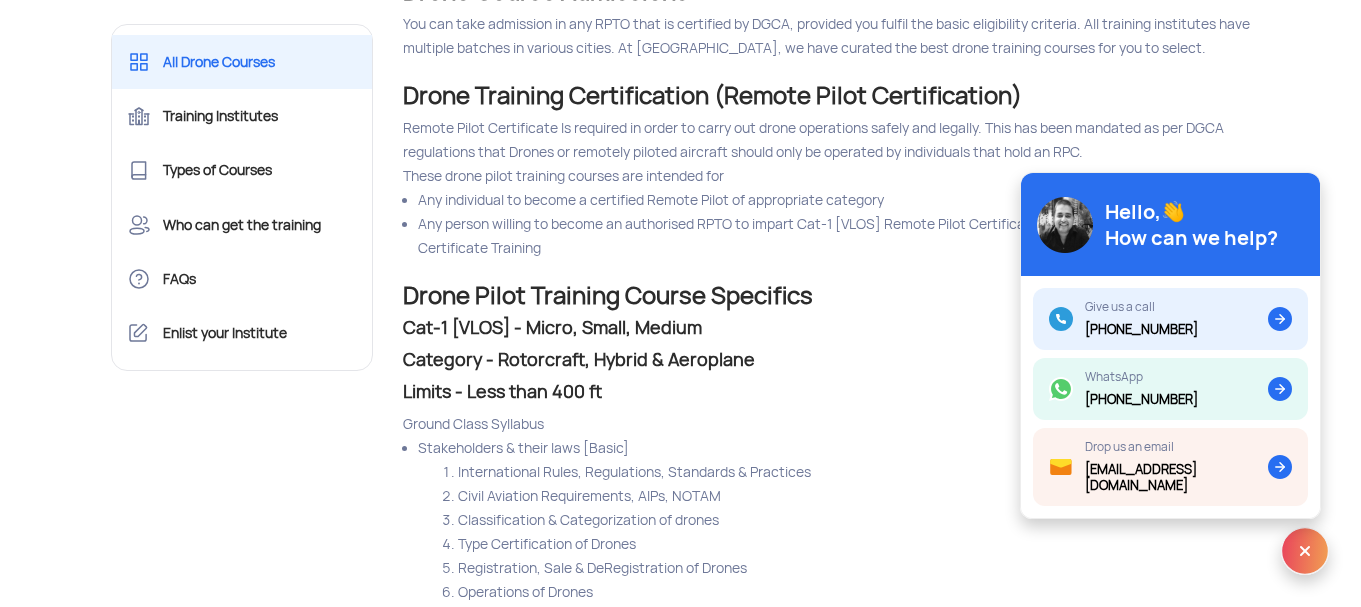 scroll, scrollTop: 3718, scrollLeft: 0, axis: vertical 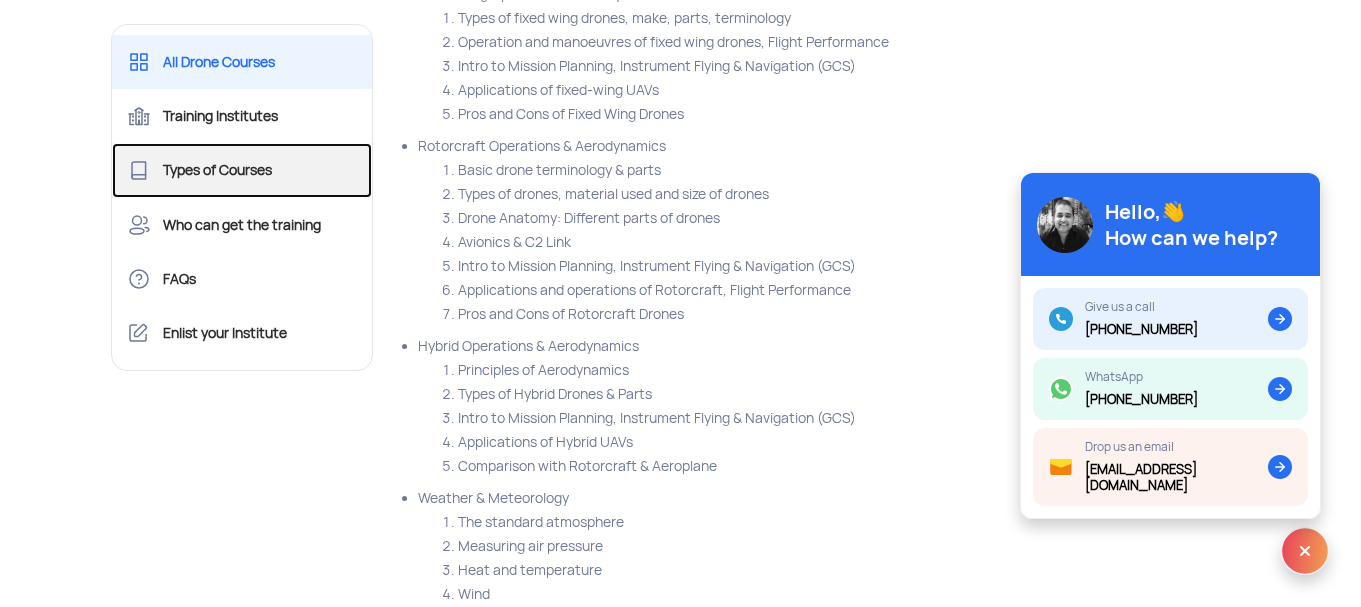 click on "Types of Courses" 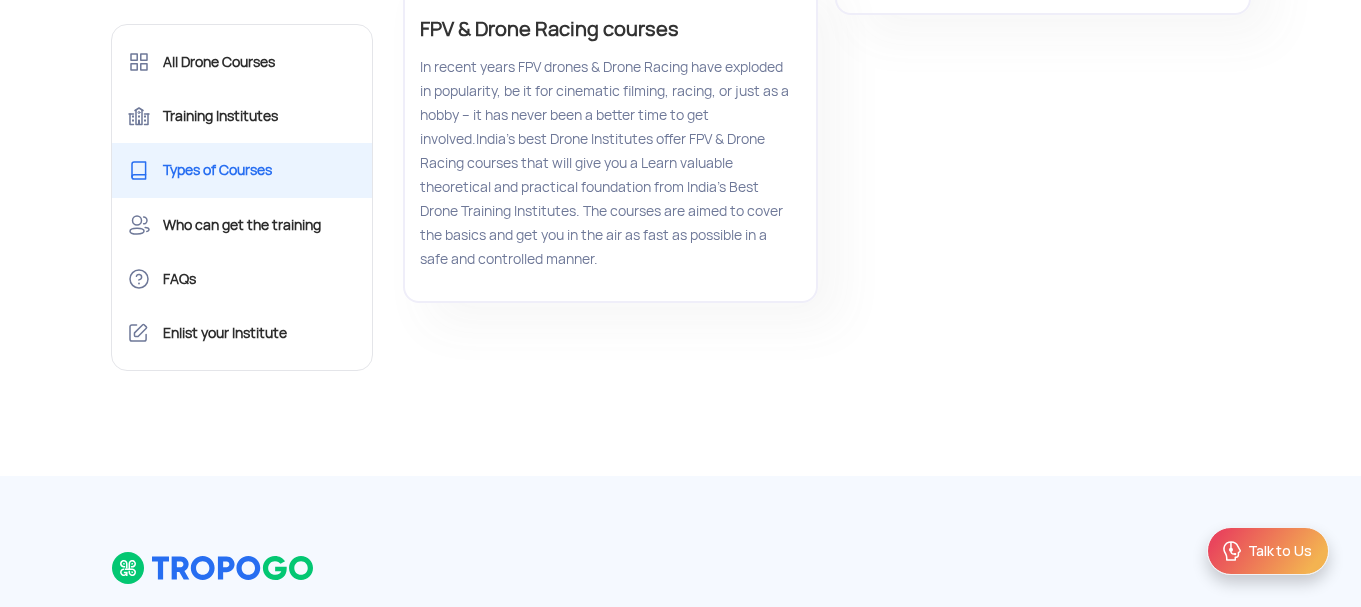 scroll, scrollTop: 1435, scrollLeft: 0, axis: vertical 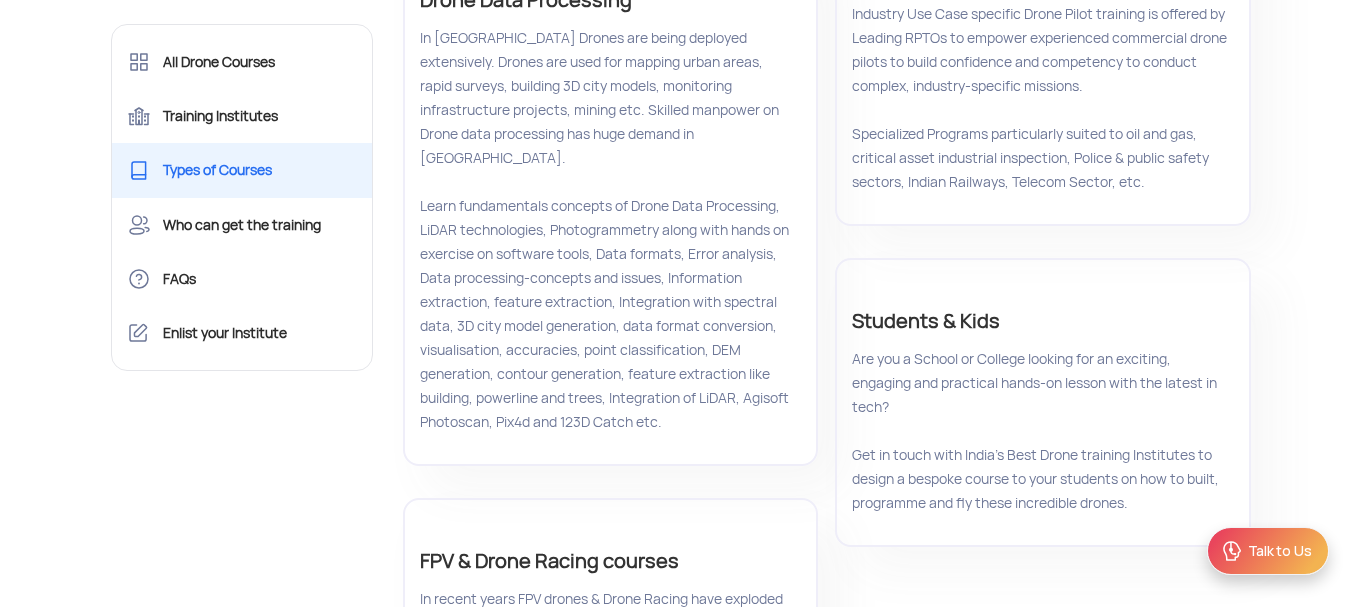 click on "Drone Data Processing" 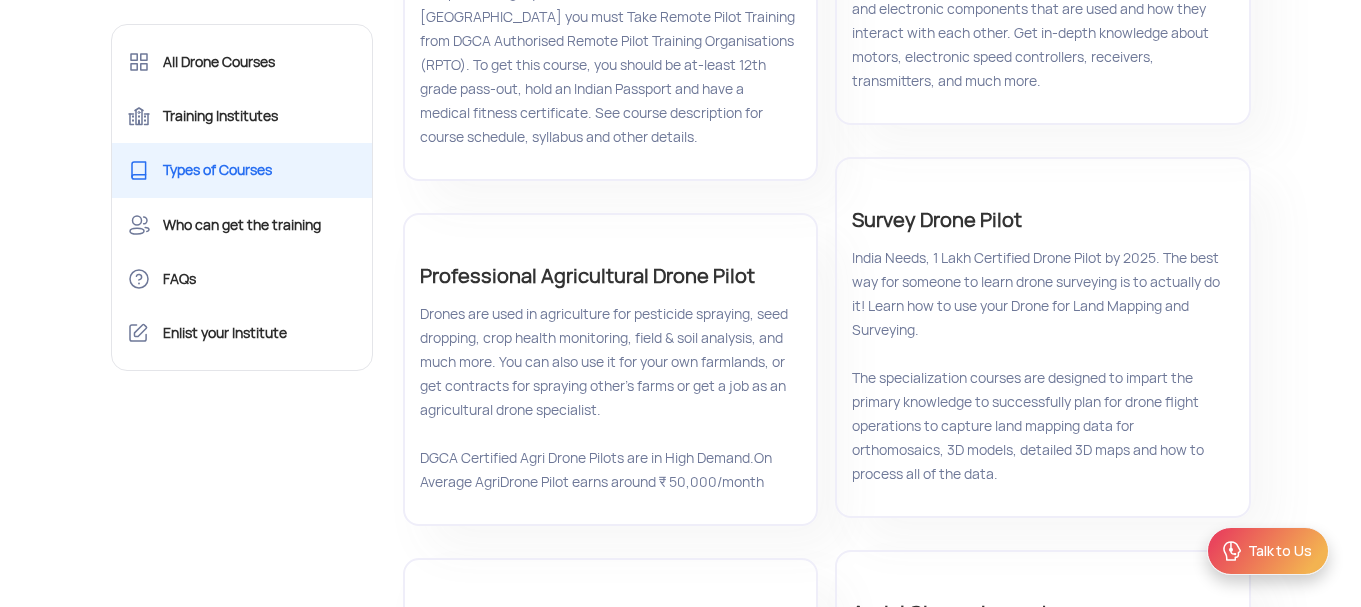 scroll, scrollTop: 0, scrollLeft: 0, axis: both 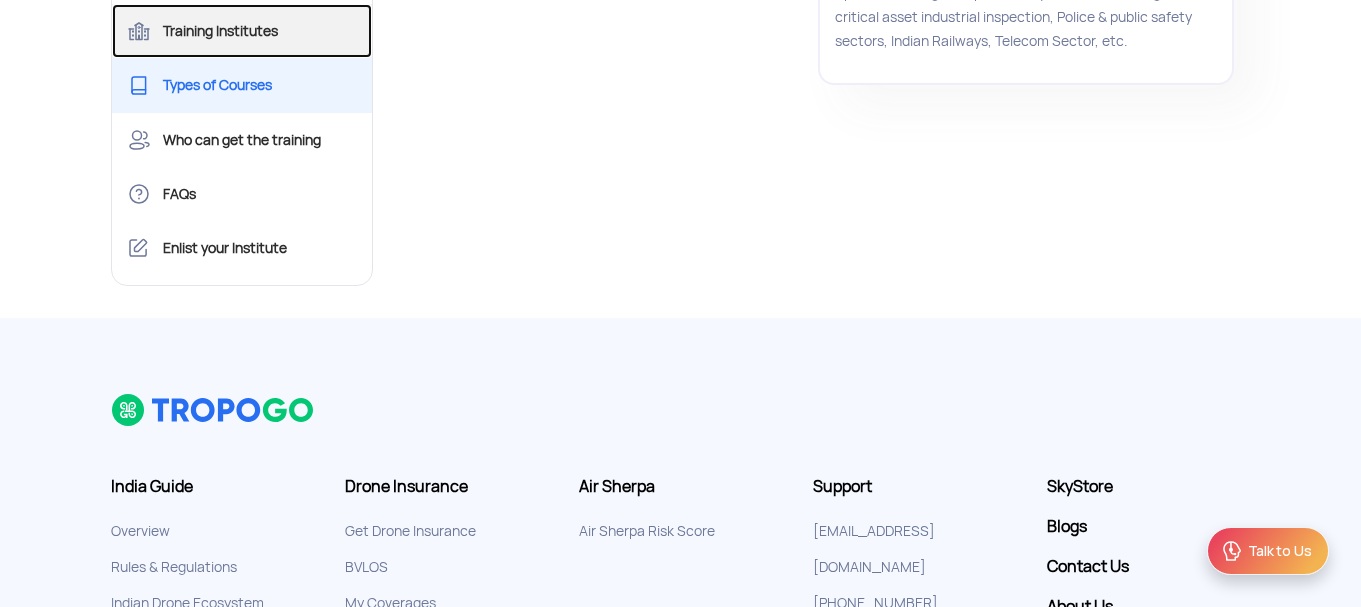 click on "Training Institutes" 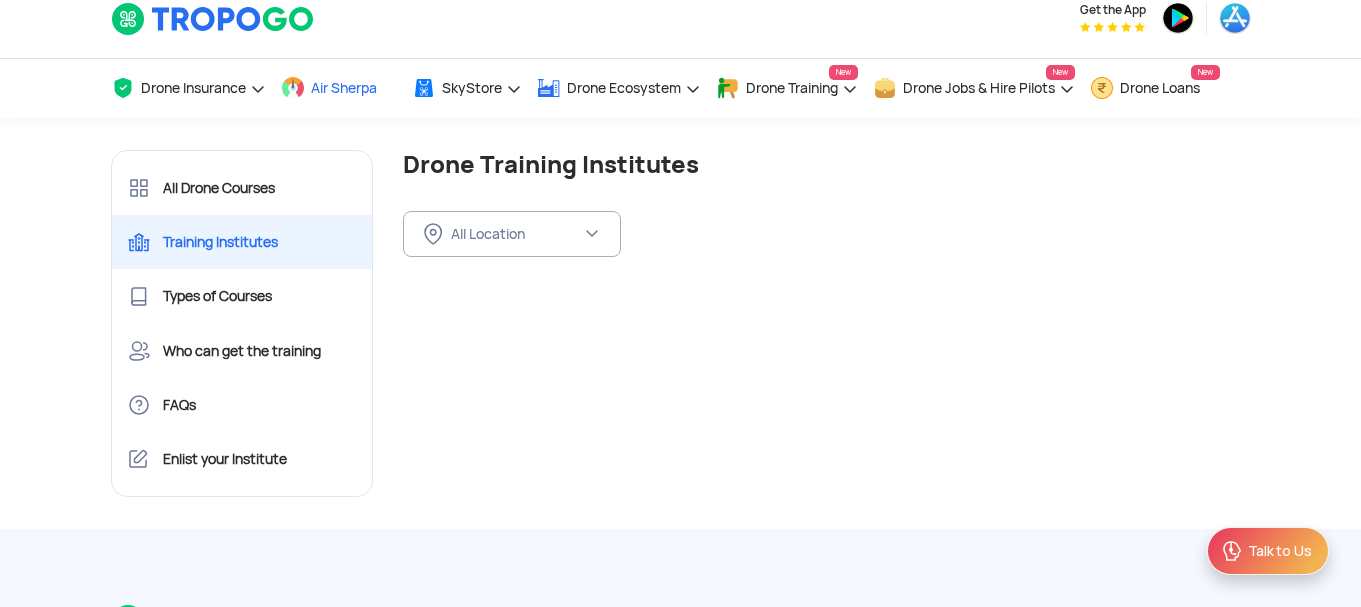 scroll, scrollTop: 0, scrollLeft: 0, axis: both 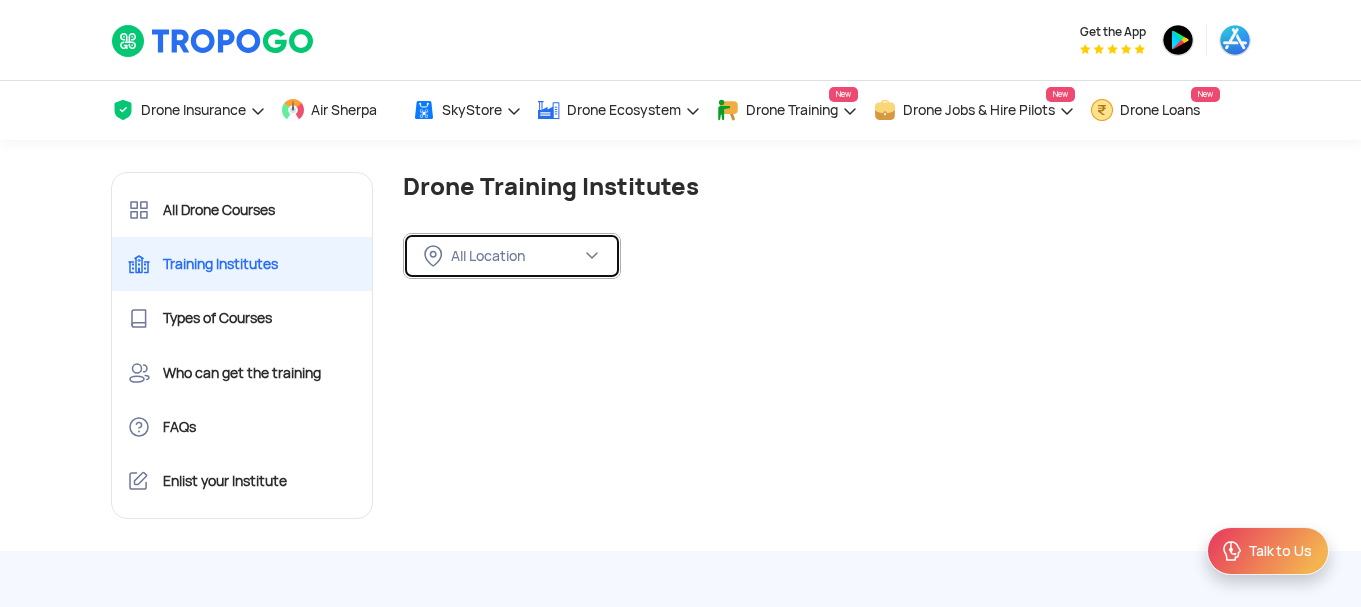 click 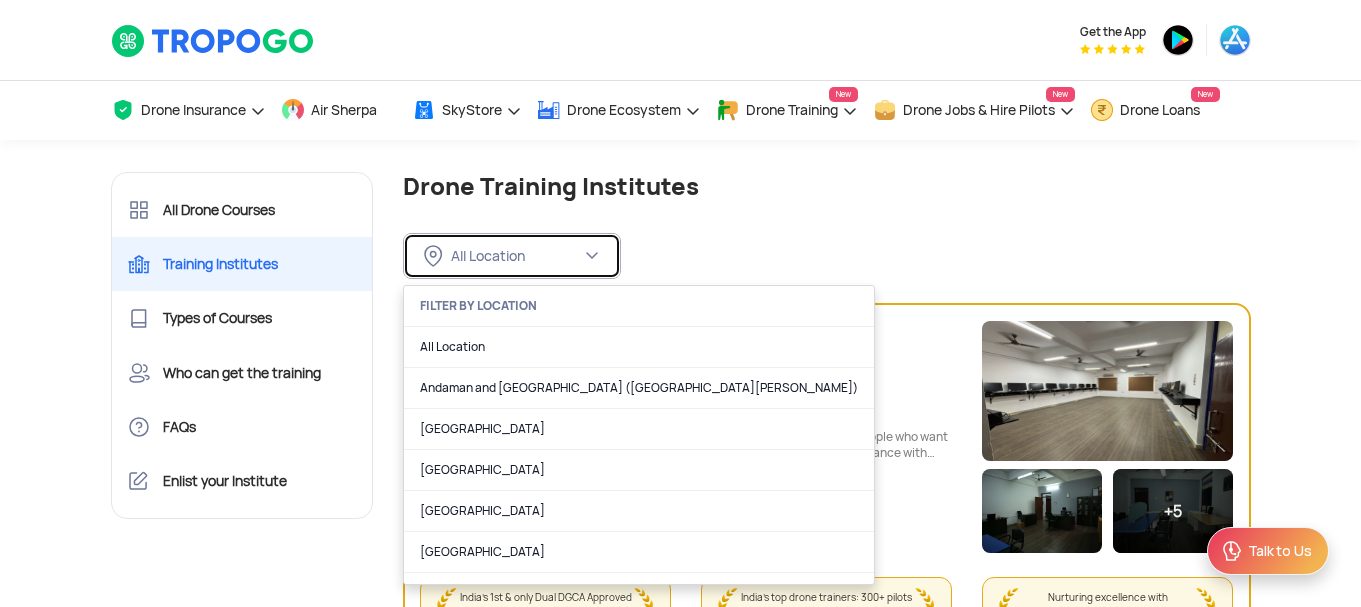 click on "All Location" 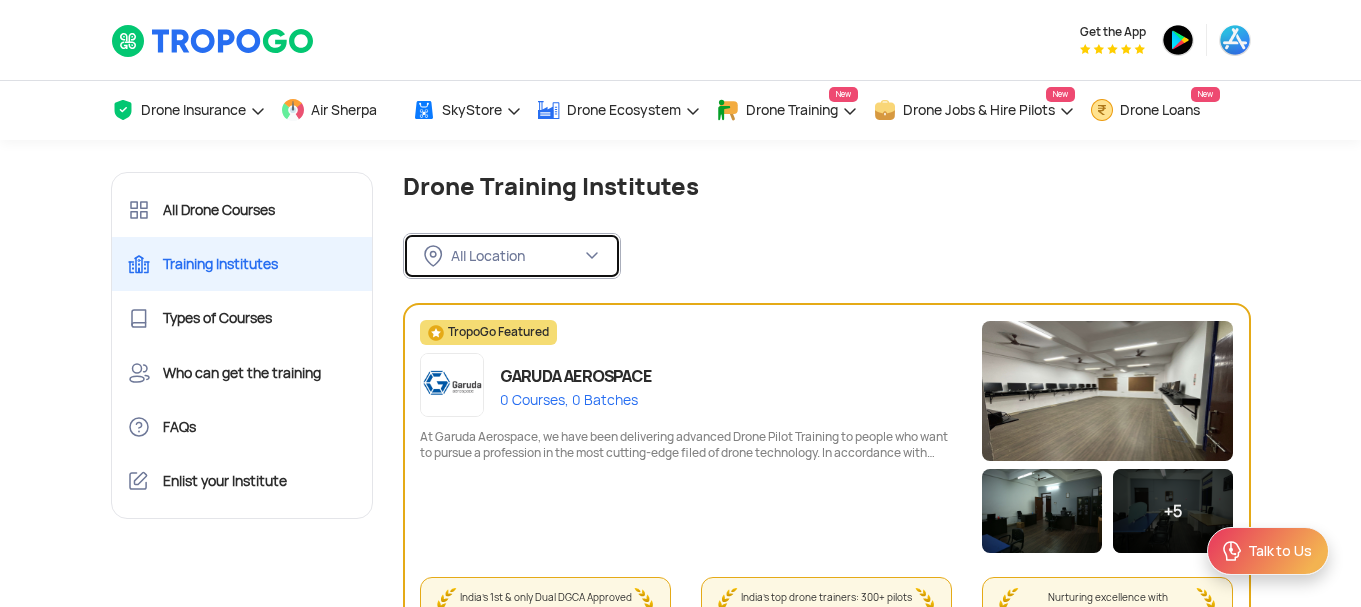 type 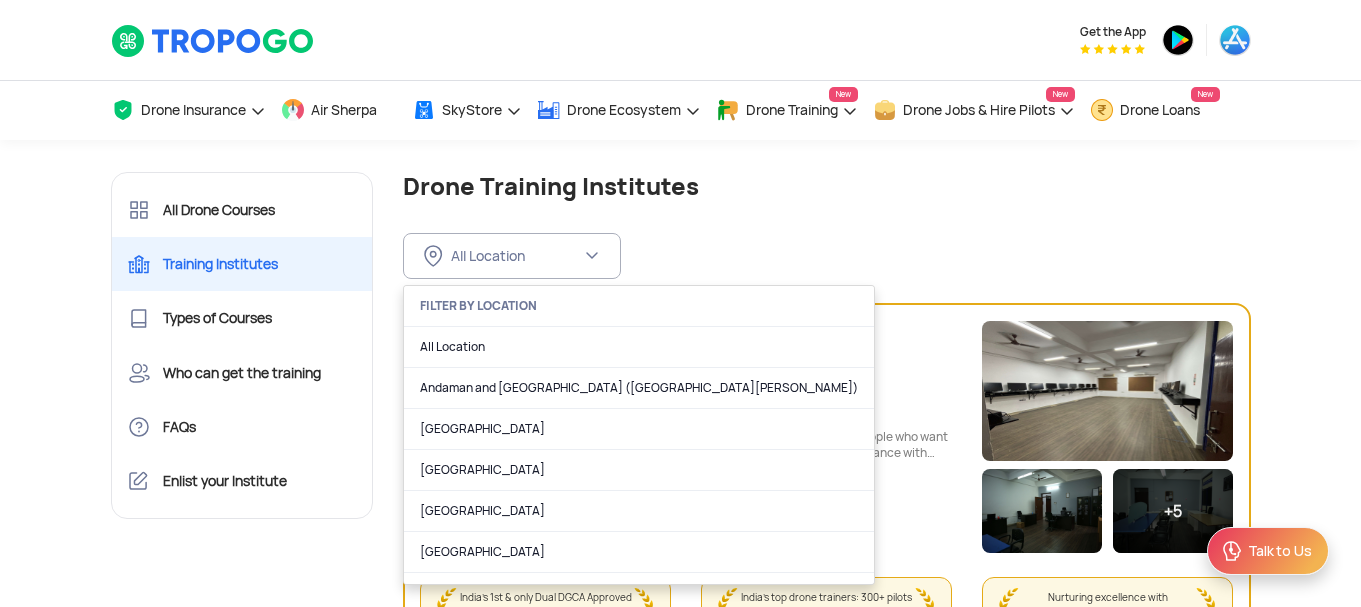 click on "All Location FILTER BY LOCATION All Location Andaman and Nicobar Islands
(Port Blair)
Andhra Pradesh Arunachal Pradesh Assam Bihar Chandigarh Chhattisgarh Dadra and Nagar Haveli and Daman and Diu Delhi Goa Gujarat Haryana Himachal Pradesh Jammu and Kashmir Jharkhand Karnataka Kerala Ladakh Lakshadweep Madhya Pradesh Maharashtra Manipur Meghalaya Mizoram Nagaland Odisha Puducherry Punjab Rajasthan Sikkim Tamil Nadu Telangana Tripura Uttar Pradesh Uttarakhand West Bengal" 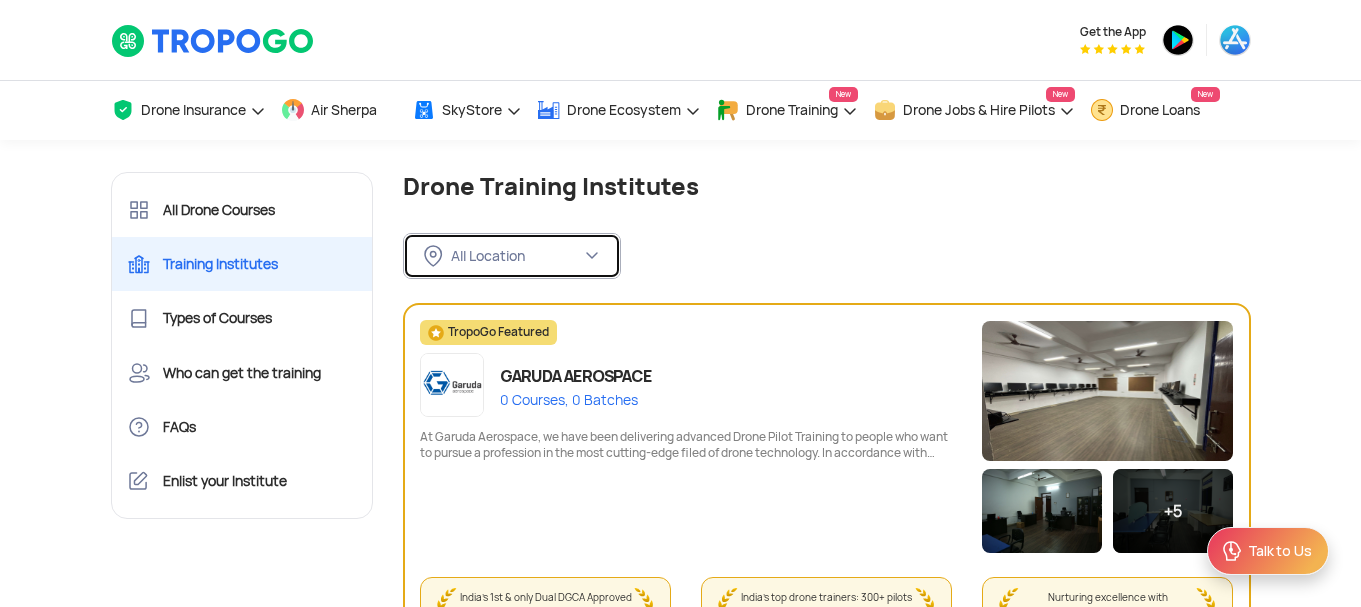 click on "All Location" 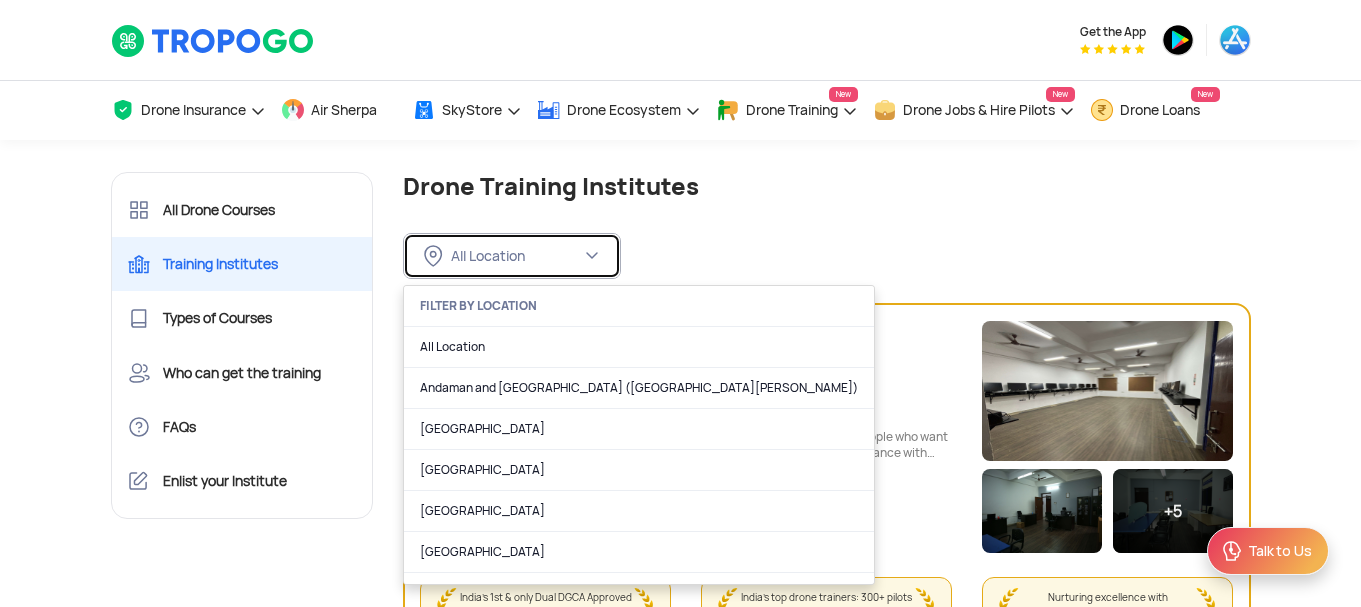 scroll, scrollTop: 261, scrollLeft: 0, axis: vertical 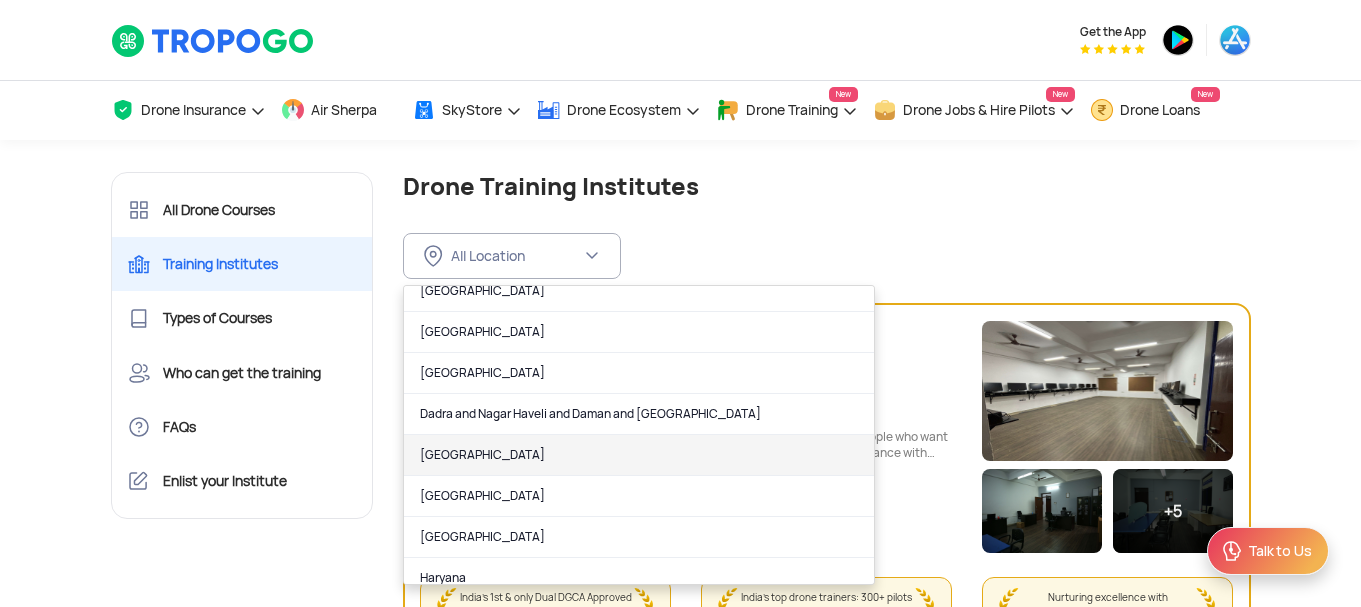 click on "Delhi" 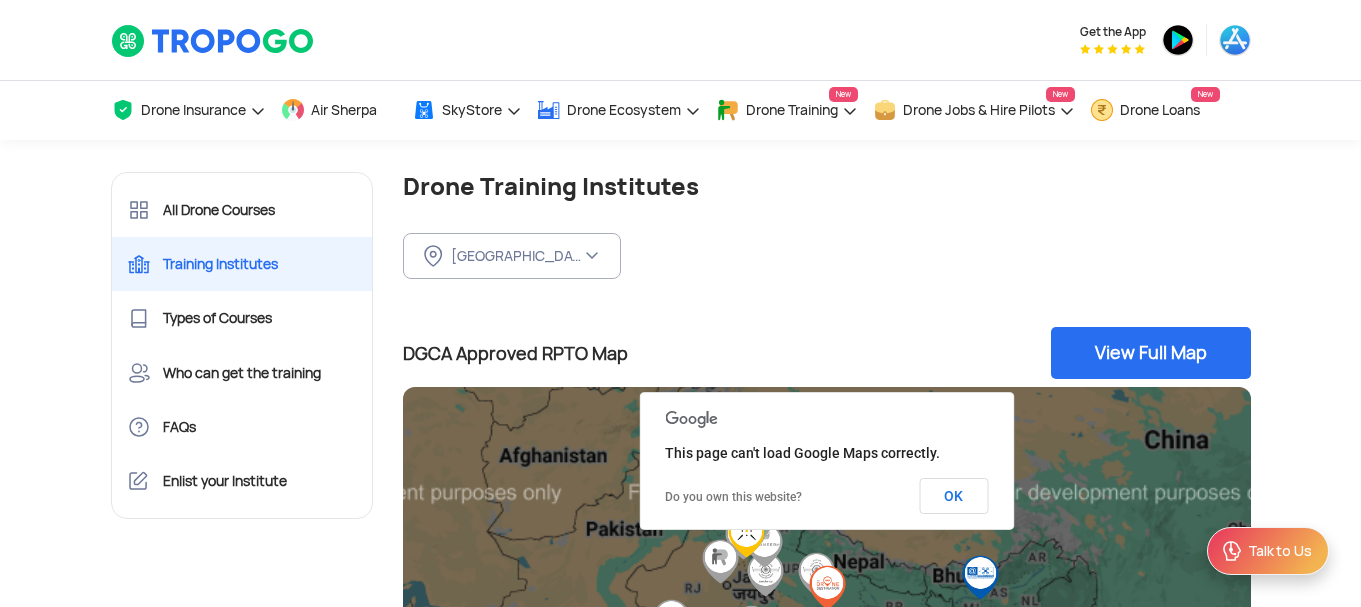 scroll, scrollTop: 531, scrollLeft: 0, axis: vertical 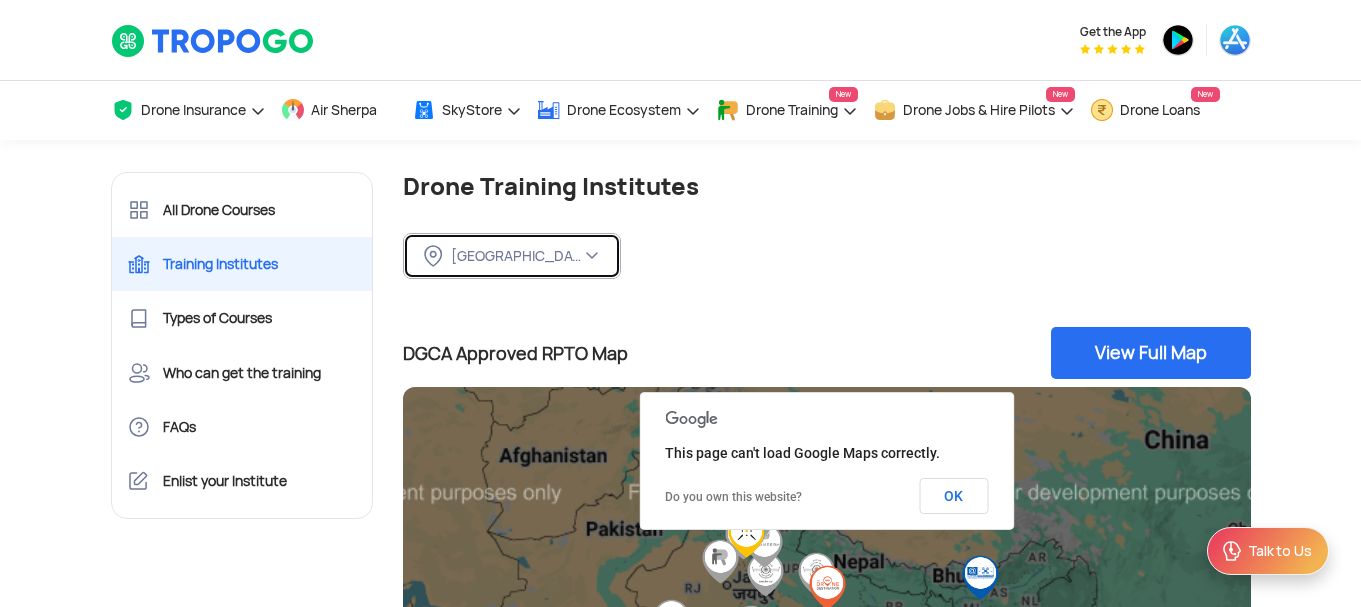 click 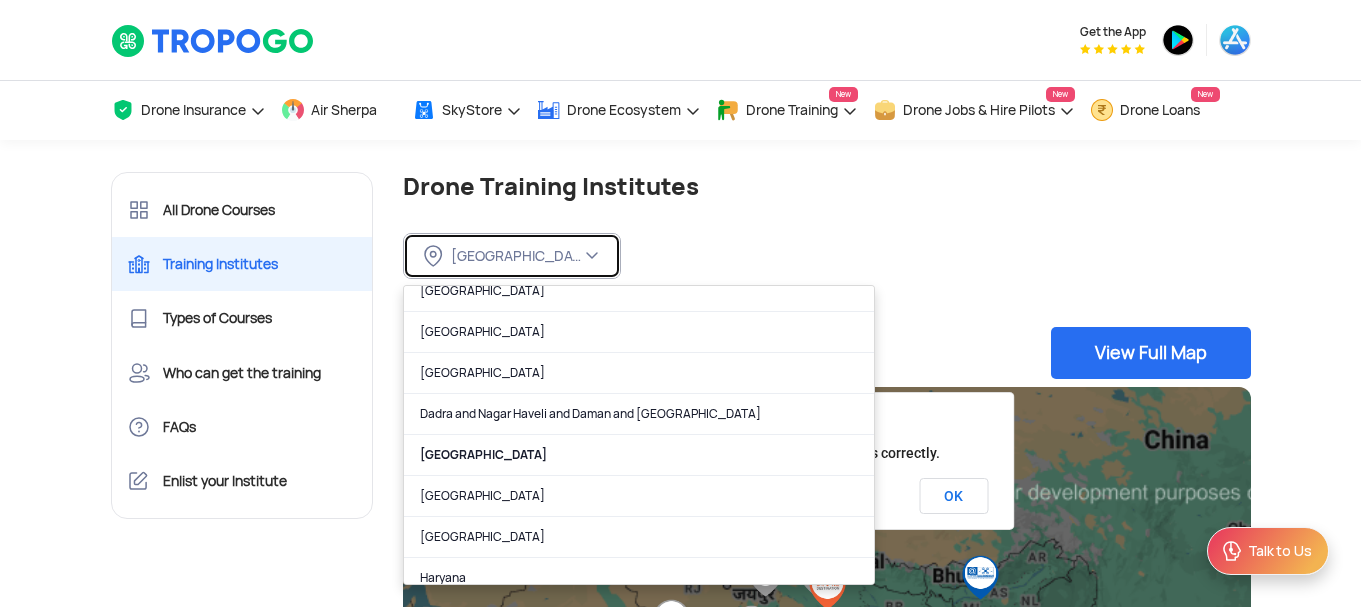 scroll, scrollTop: 522, scrollLeft: 0, axis: vertical 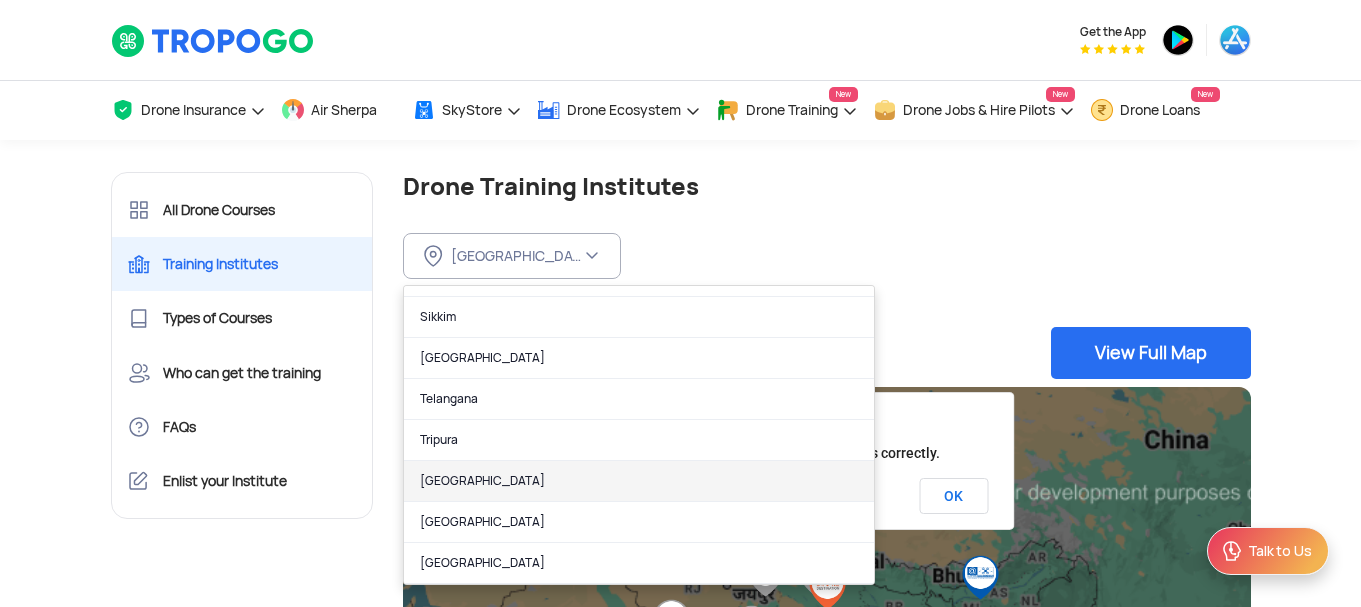 click on "Uttar Pradesh" 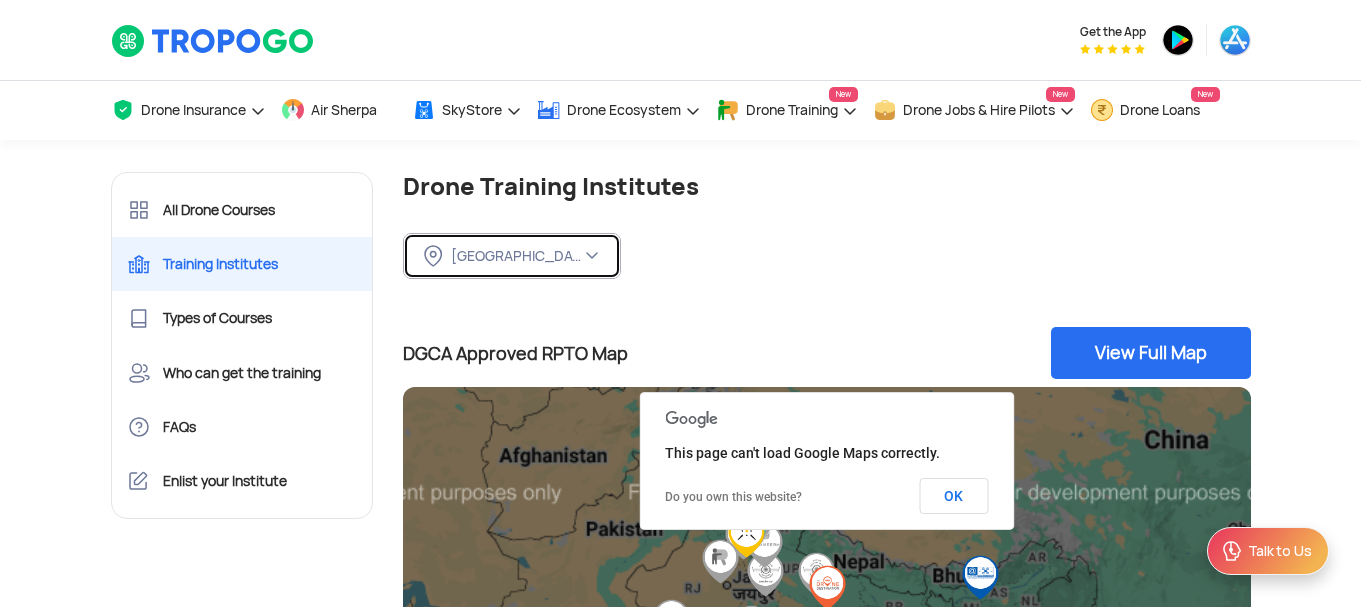 click 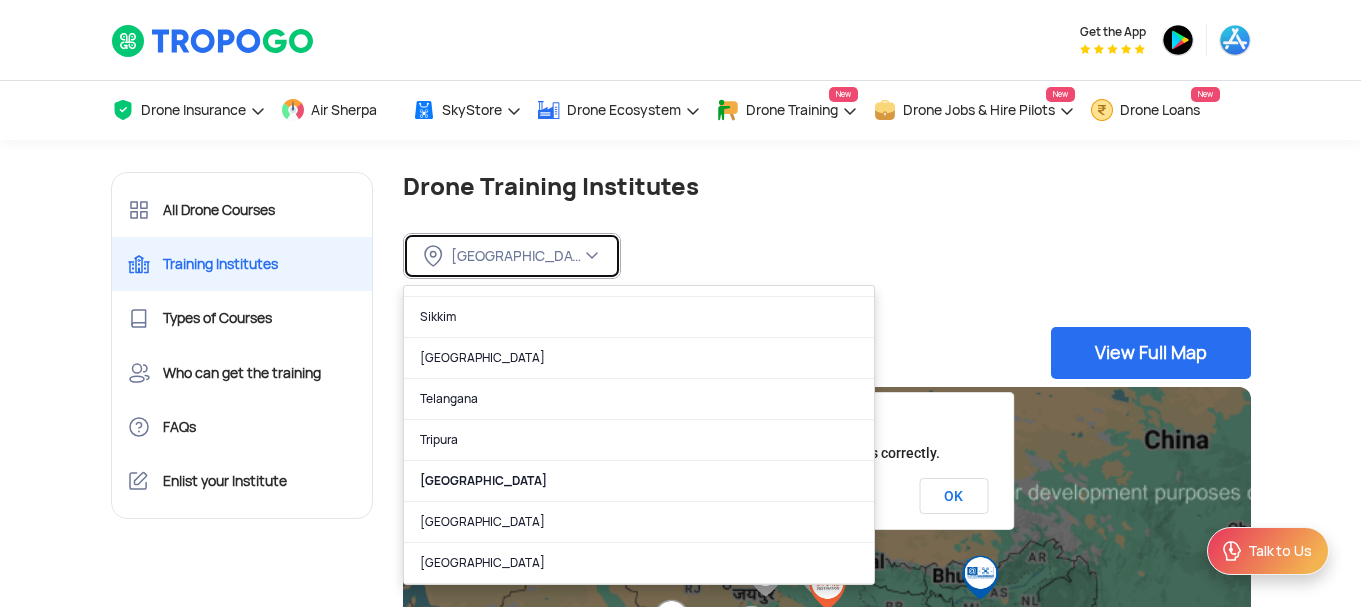 scroll, scrollTop: 531, scrollLeft: 0, axis: vertical 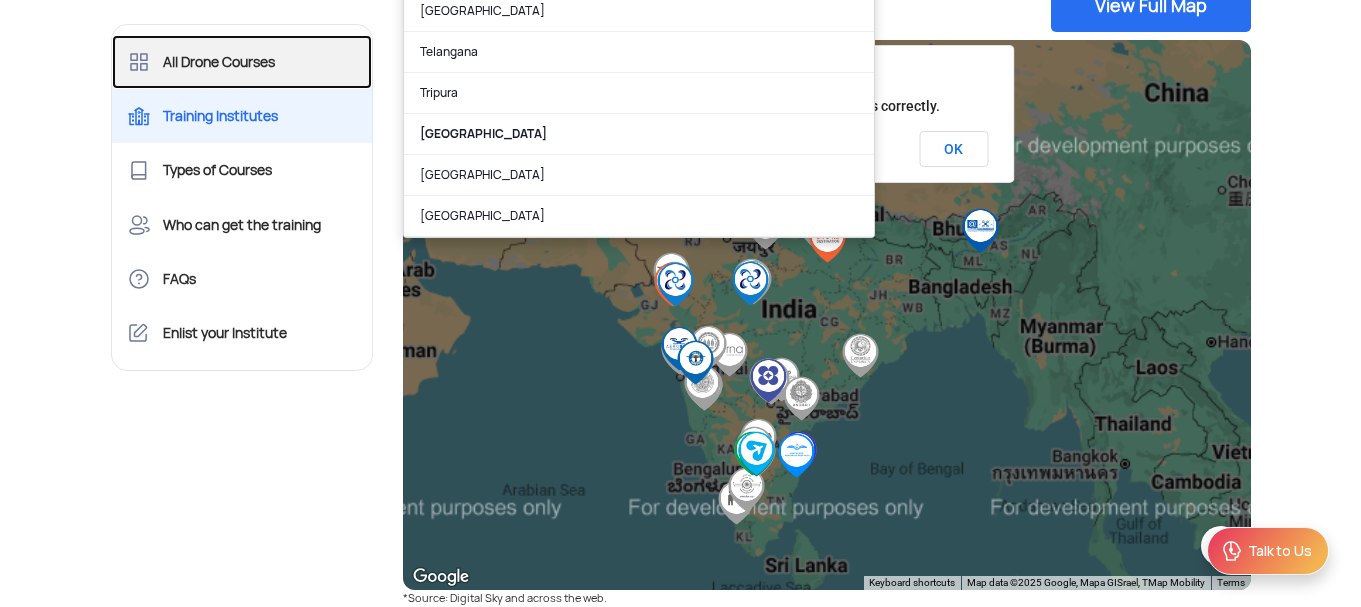 click on "All Drone Courses" 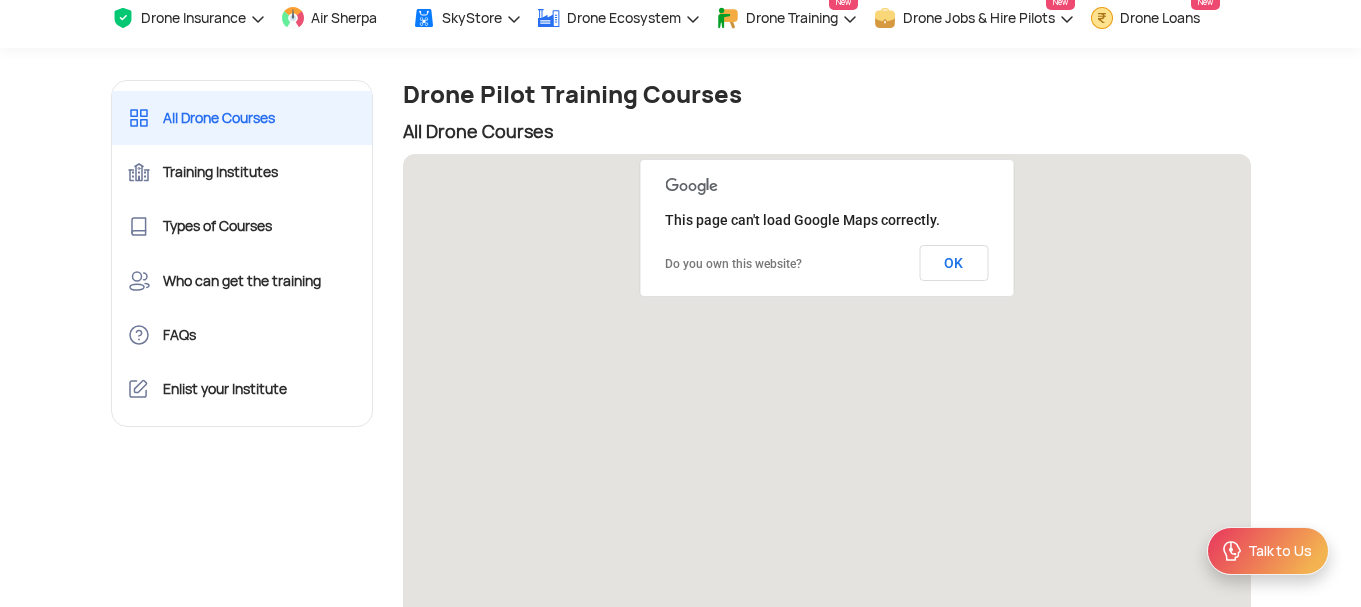 scroll, scrollTop: 0, scrollLeft: 0, axis: both 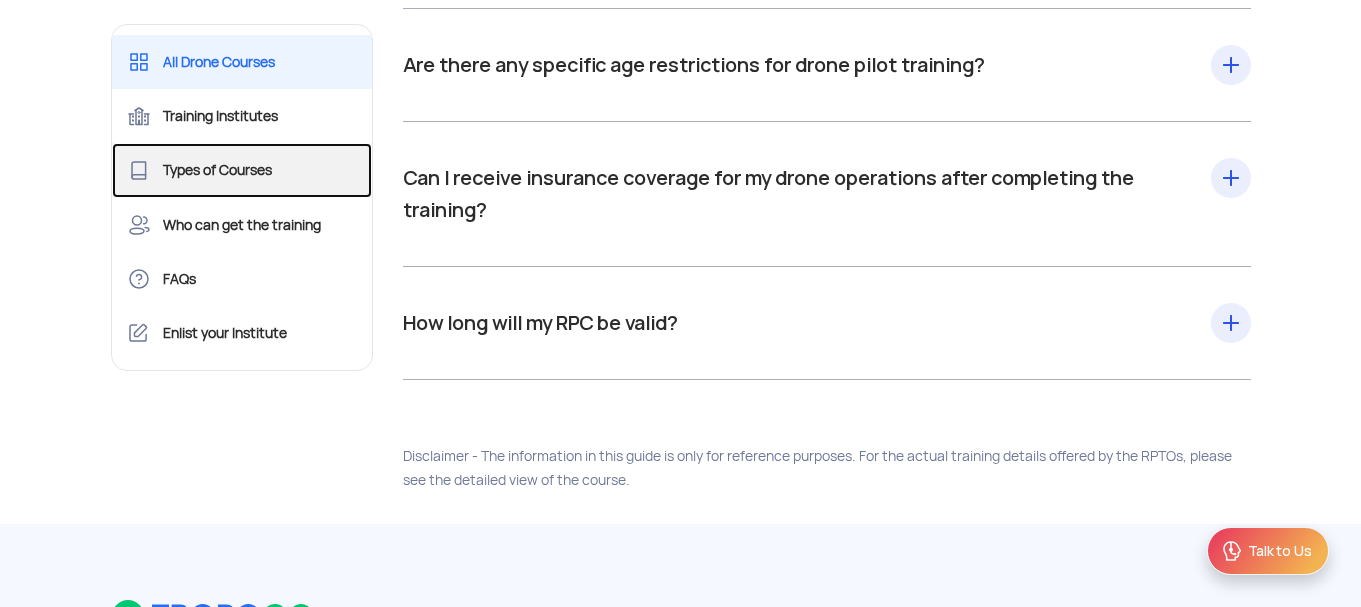 click on "Types of Courses" 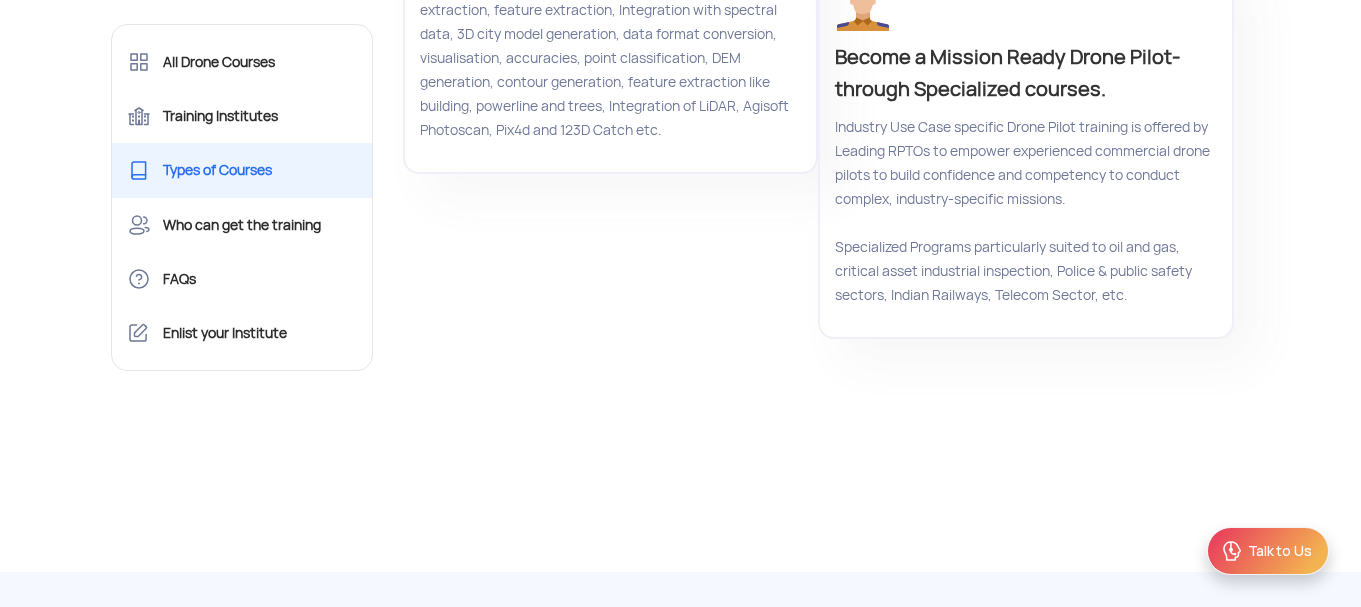 scroll, scrollTop: 1340, scrollLeft: 0, axis: vertical 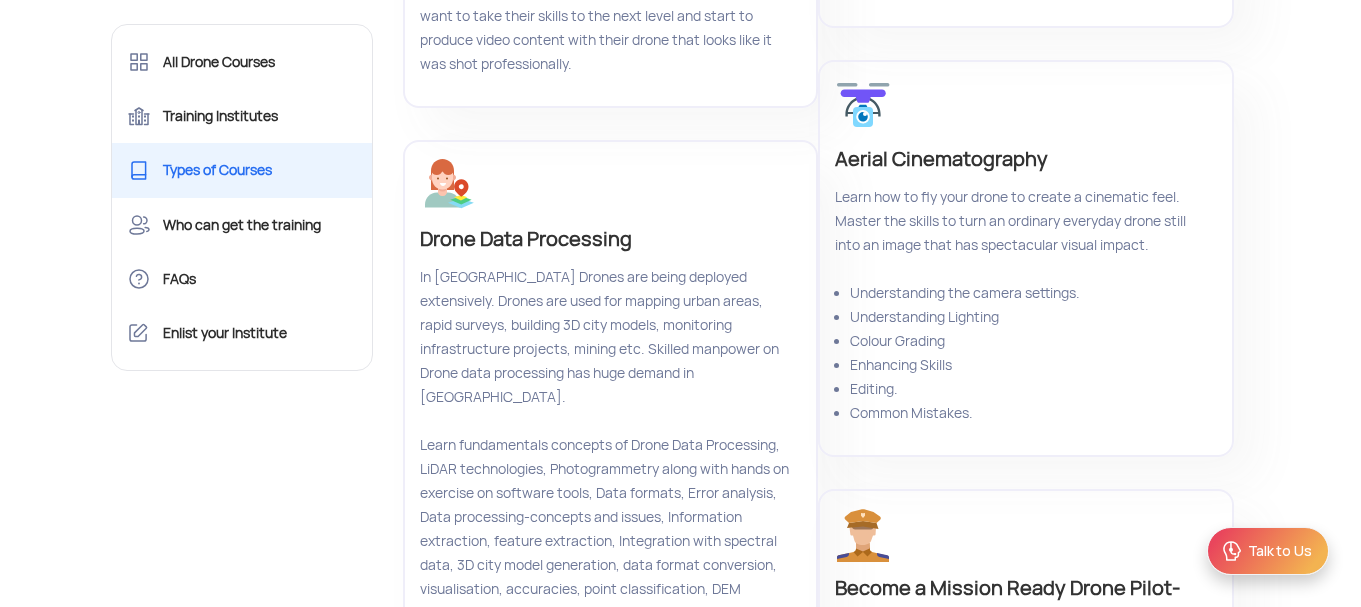 click on "All Drone Courses Training Institutes Types of Courses Who can get the training FAQs Enlist your Institute  Drone Training   Explore, Compare & Book Online Courses. Find the top rated institutes at your location.   Types of Courses  Types of Drone Training Courses DGCA Certified Training - Kickstart your Drone Career To Operate Legally as a Commercial Drone Pilot In India you must Take Remote Pilot Training from DGCA Authorised Remote Pilot Training Organisations (RPTO). To get this course, you should be at-least 12th grade pass-out, hold an Indian Passport and have a medical fitness certificate. See course description for course schedule, syllabus and other details. Drone Design & Drone Building  Learn the complex topics and theories behind building a Drone. Learn the science behind Drones, the mechanical and electronic components that are used and how they interact with each other. Get in-depth knowledge about motors, electronic speed controllers, receivers, transmitters, and much more. Survey Drone Pilot" 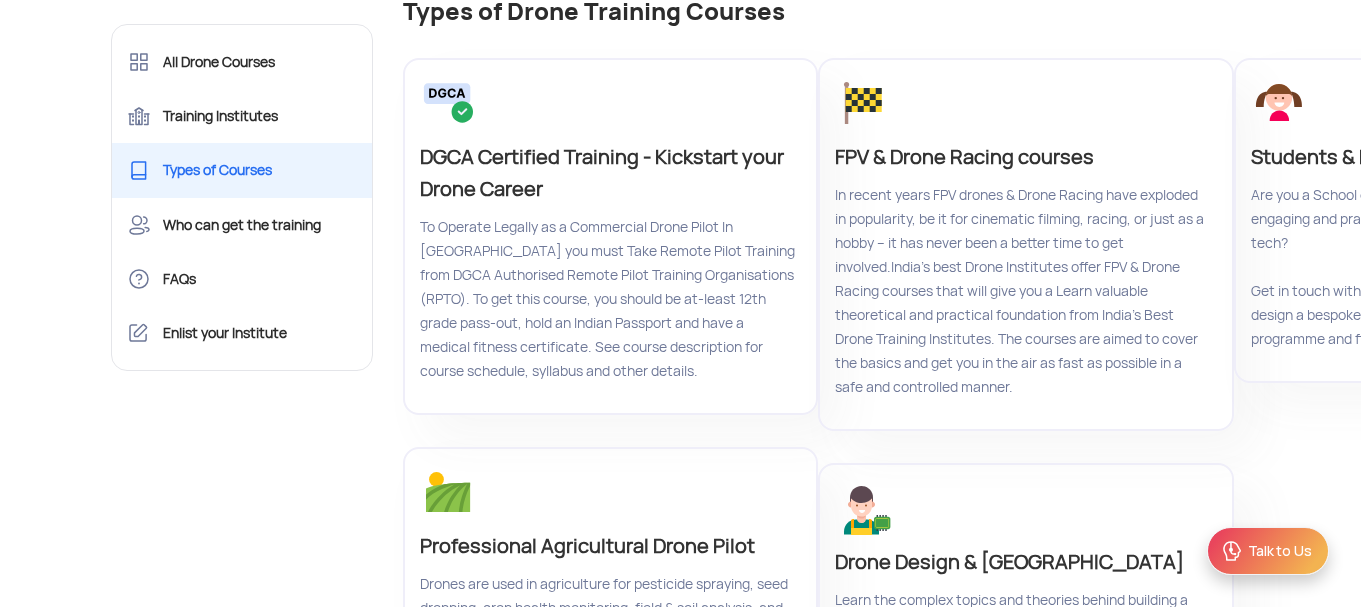 scroll, scrollTop: 0, scrollLeft: 0, axis: both 